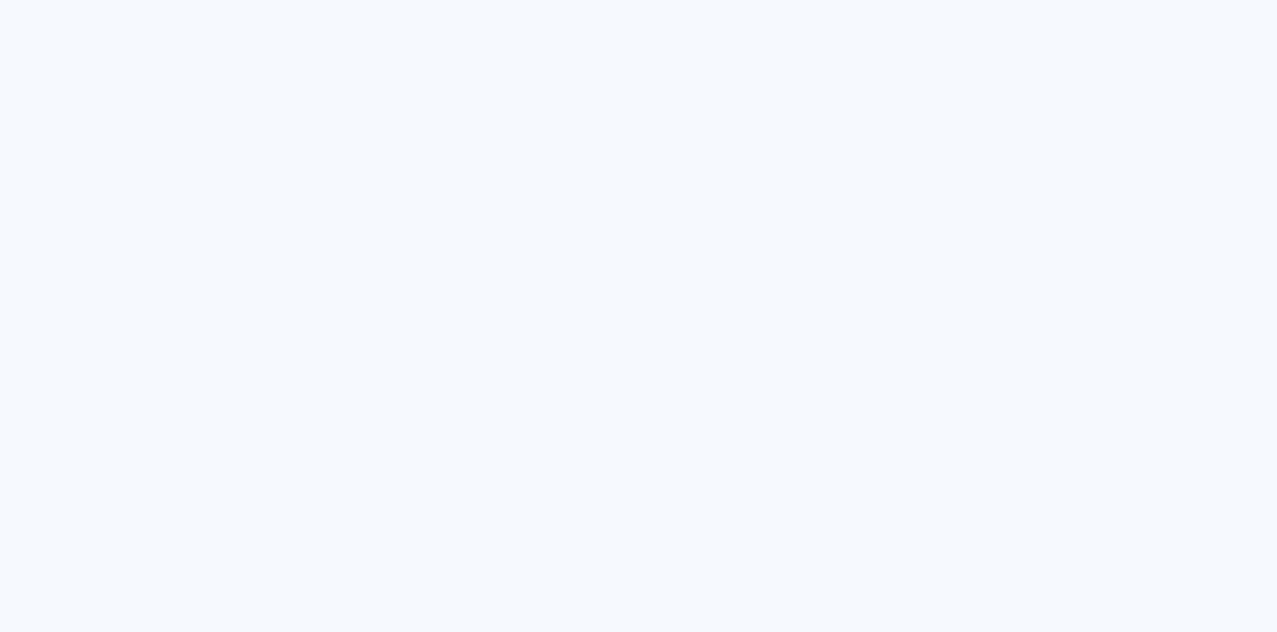 scroll, scrollTop: 0, scrollLeft: 0, axis: both 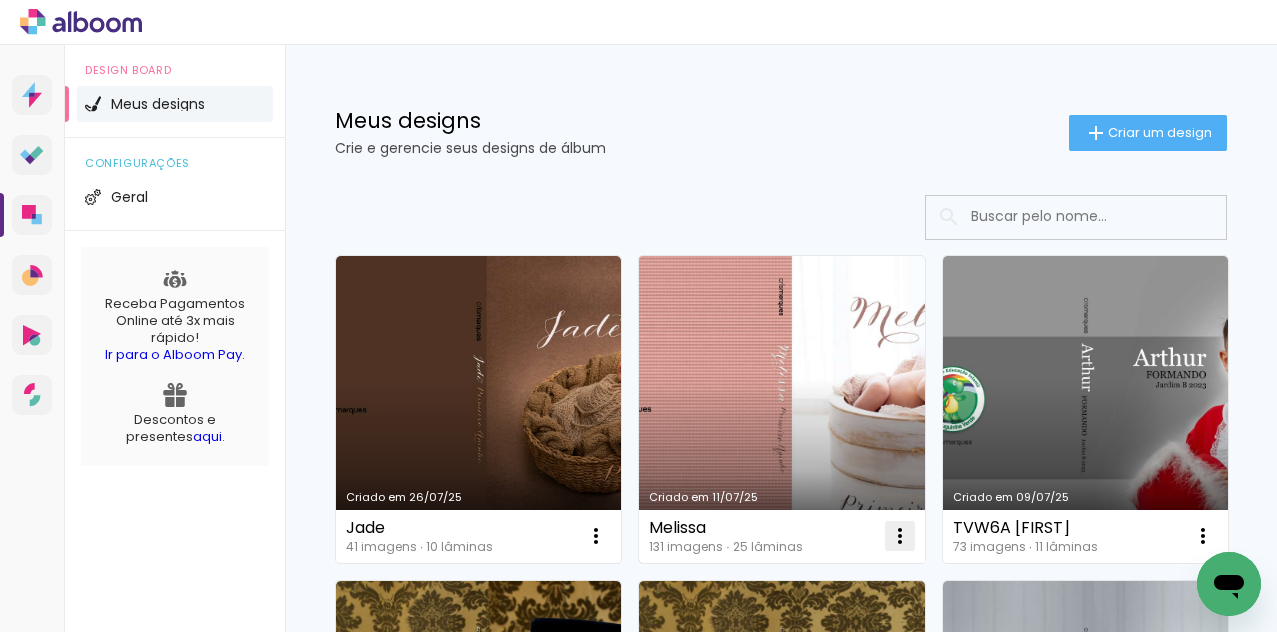 click at bounding box center (596, 536) 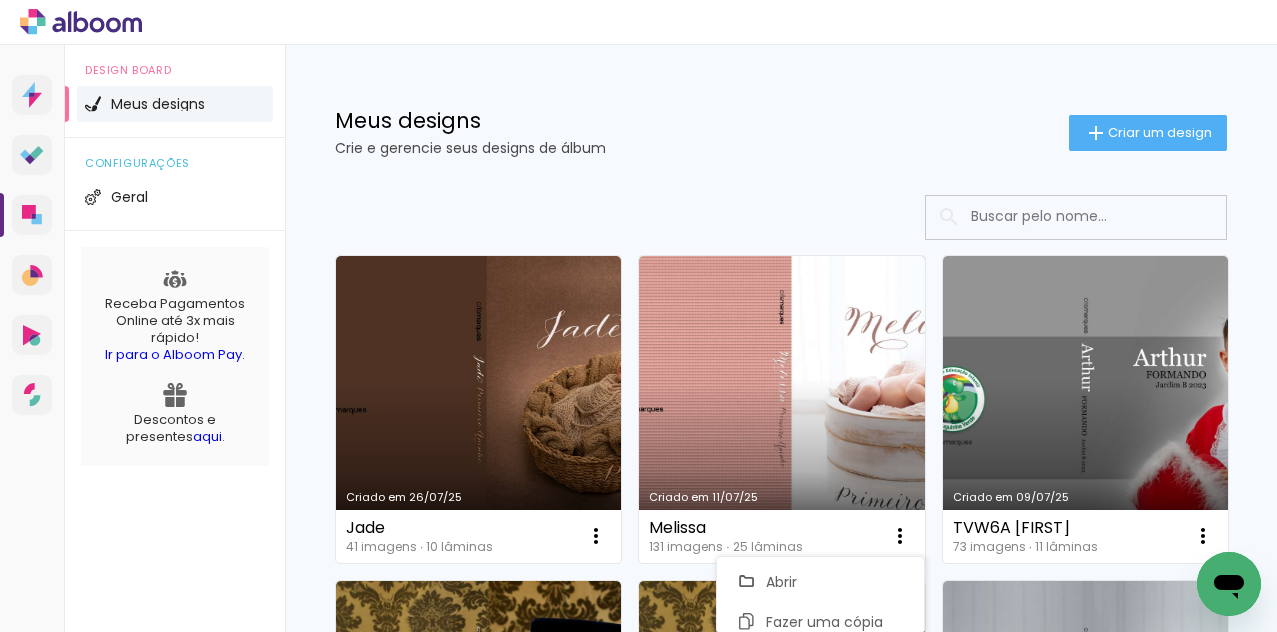 click on "Criado em [DATE] [FIRST] 41 imagens  ∙ 10 lâminas  Abrir Fazer uma cópia Excluir Criado em [DATE] [FIRST] 131 imagens  ∙ 25 lâminas  Abrir Fazer uma cópia Excluir Criado em [DATE] TVW6A [FIRST] 73 imagens  ∙ 11 lâminas  Abrir Fazer uma cópia Excluir Criado em [DATE] CS [FIRST] 62 imagens  ∙ 10 lâminas  Abrir Fazer uma cópia Excluir Criado em [DATE] BV [FIRST] 69 imagens  ∙ 11 lâminas  Abrir Fazer uma cópia Excluir Criado em [DATE] [FIRST] e [FIRST] 42 imagens  ∙ 11 lâminas  Abrir Fazer uma cópia Excluir Criado em [DATE] Família [LAST] 89 imagens  ∙ 12 lâminas  Abrir Fazer uma cópia Excluir Criado em [DATE] TV6A [FIRST] 52 imagens  ∙ 10 lâminas  Abrir Fazer uma cópia Excluir Criado em [DATE] [FIRST] 69 imagens  ∙ 15 lâminas  Abrir Fazer uma cópia Excluir Criado em [DATE] [FIRST] e [FIRST] 127 imagens  ∙ 11 lâminas  Abrir Fazer uma cópia Excluir Criado em [DATE] [FIRST] 128 imagens  ∙ 12 lâminas  Abrir Fazer uma cópia Excluir Criado em [DATE]" at bounding box center [781, 1058] 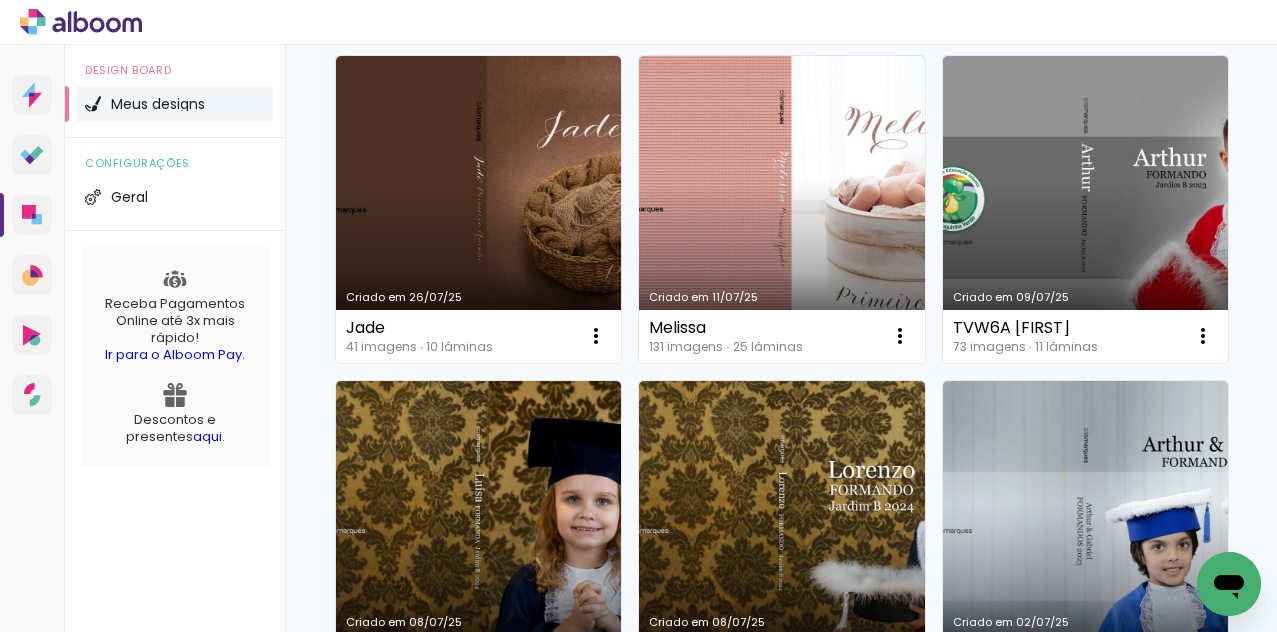 scroll, scrollTop: 300, scrollLeft: 0, axis: vertical 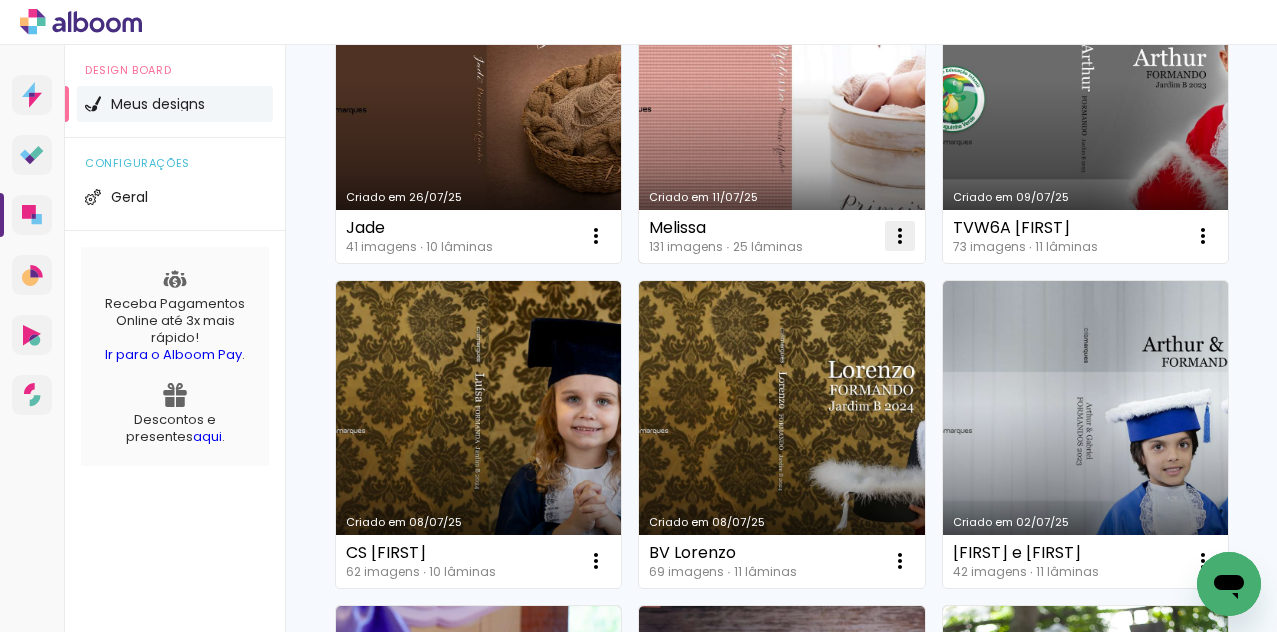 click at bounding box center [596, 236] 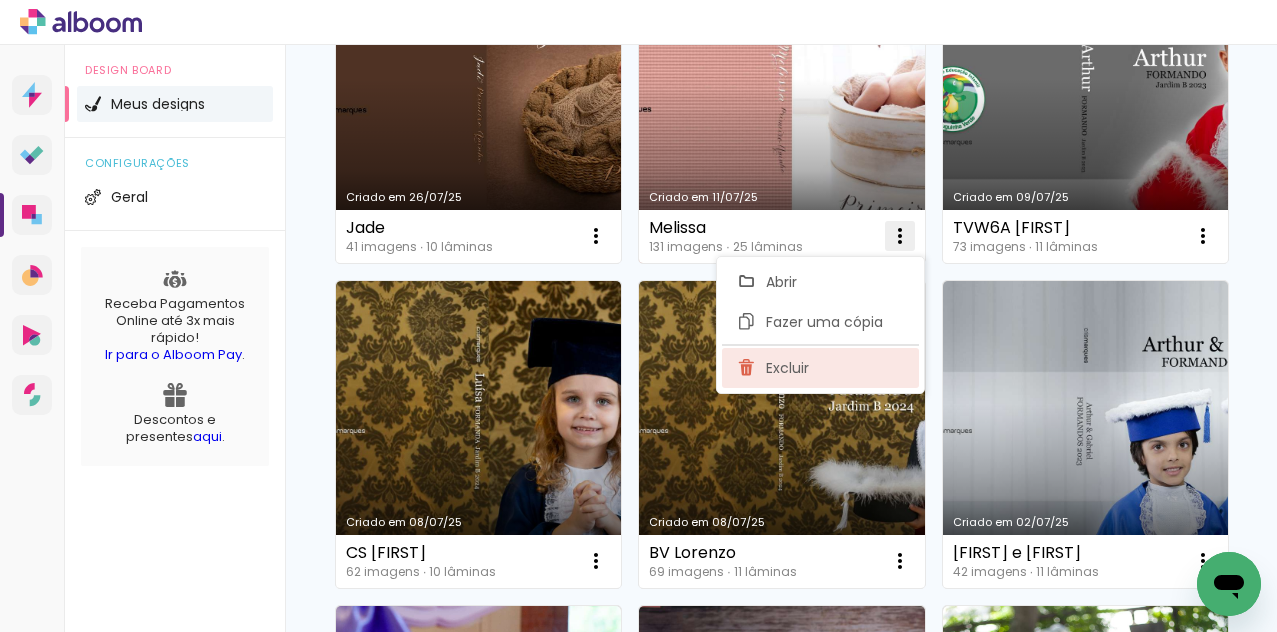 click on "Excluir" 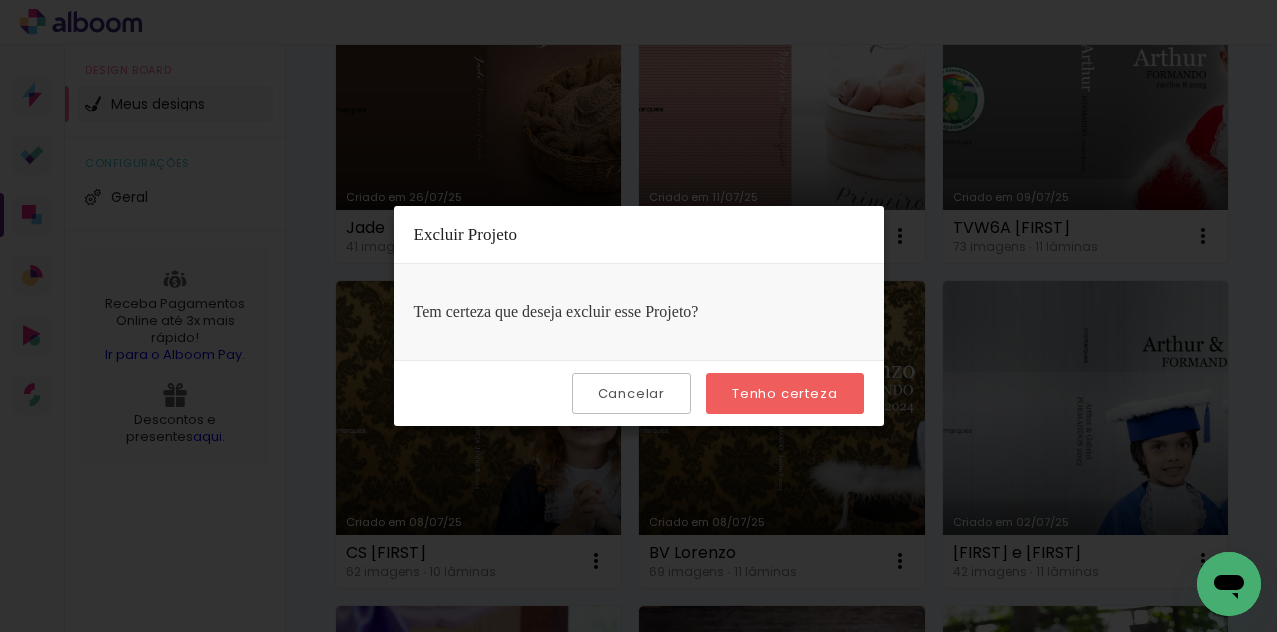 click on "Tenho certeza" at bounding box center [0, 0] 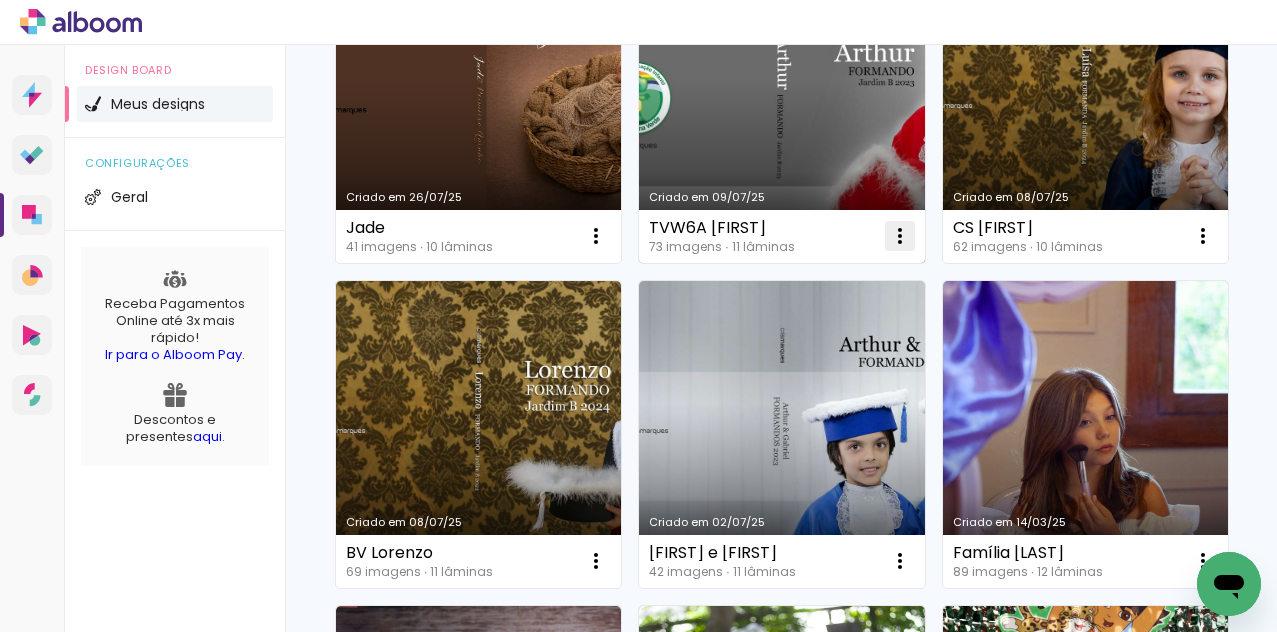 click at bounding box center [596, 236] 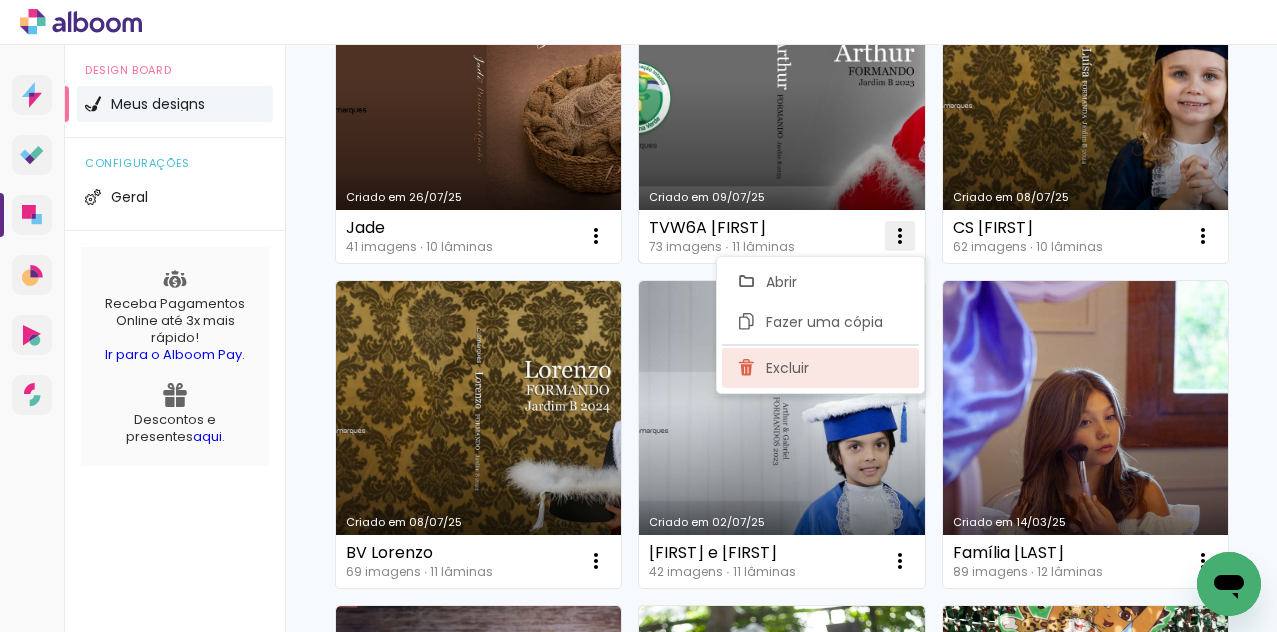 click on "Excluir" 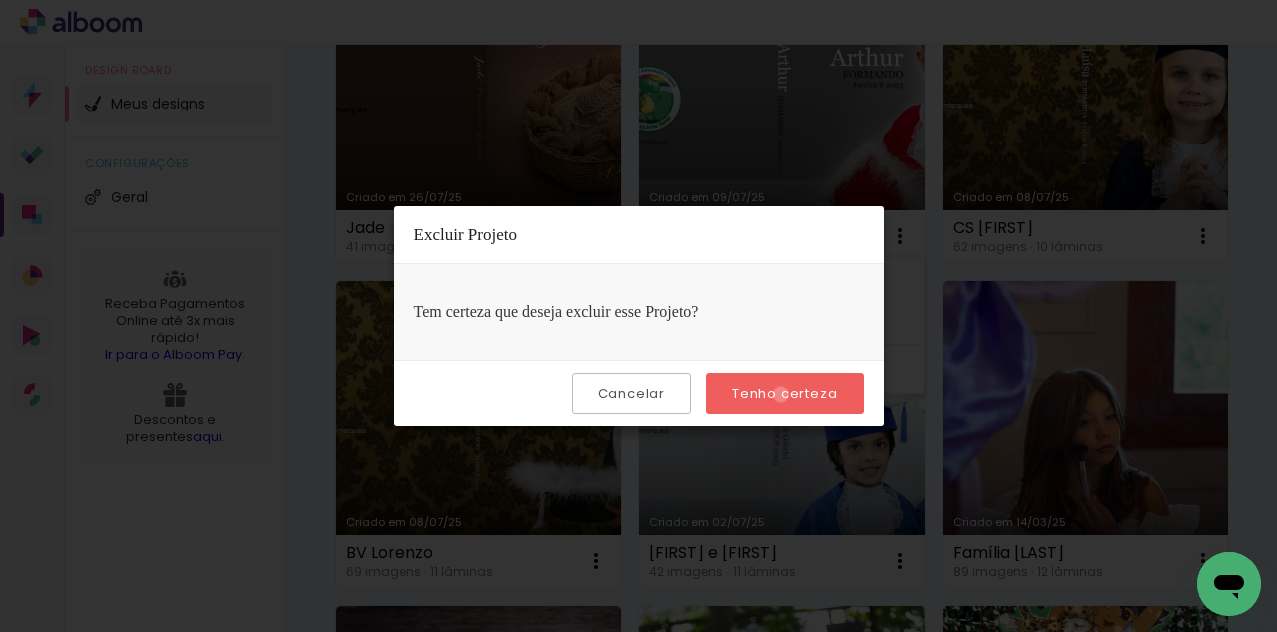 click on "Tenho certeza" at bounding box center [0, 0] 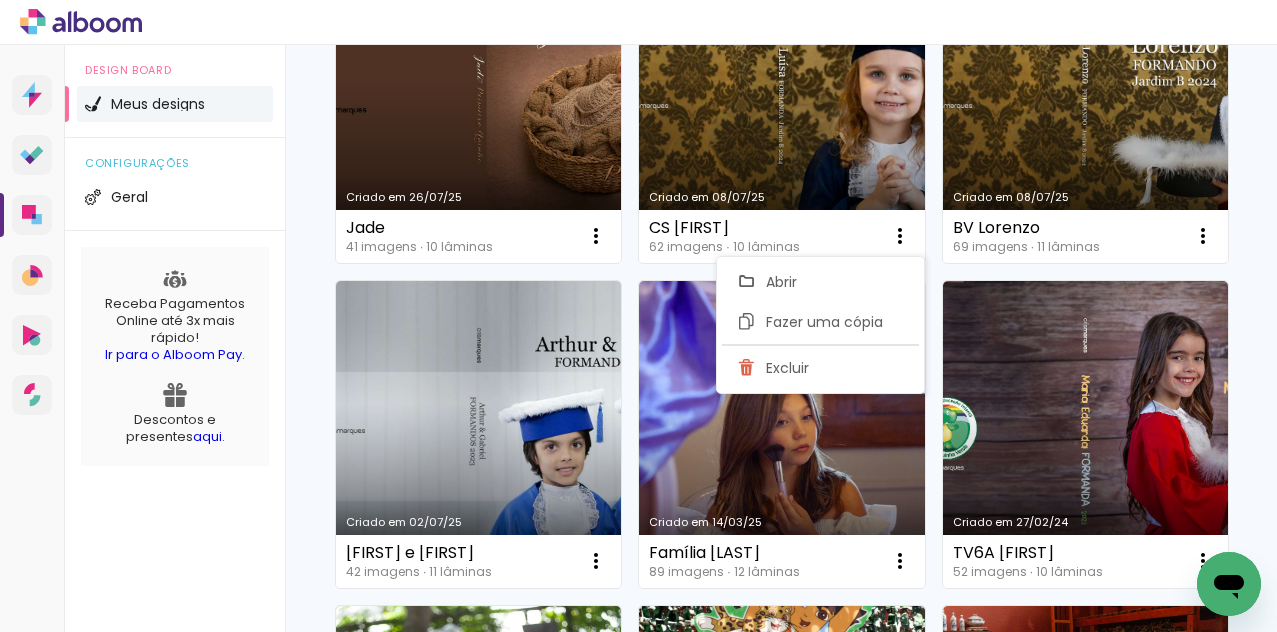 click on "Criado em 26/07/25 Jade 41 imagens  ∙ 10 lâminas  Abrir Fazer uma cópia Excluir Criado em 08/07/25 CS Luísa 62 imagens  ∙ 10 lâminas  Abrir Fazer uma cópia Excluir Criado em 08/07/25 BV Lorenzo 69 imagens  ∙ 11 lâminas  Abrir Fazer uma cópia Excluir Criado em 02/07/25 Arthur e Gabriel 42 imagens  ∙ 11 lâminas  Abrir Fazer uma cópia Excluir Criado em 14/03/25 Família Rosito 89 imagens  ∙ 12 lâminas  Abrir Fazer uma cópia Excluir Criado em 27/02/24 TV6A Maria Eduarda 52 imagens  ∙ 10 lâminas  Abrir Fazer uma cópia Excluir Criado em 07/12/23 Mariana 69 imagens  ∙ 15 lâminas  Abrir Fazer uma cópia Excluir Criado em 26/10/22 Lorenzo e Vitorio 127 imagens  ∙ 11 lâminas  Abrir Fazer uma cópia Excluir Criado em 09/08/22 Telio 128 imagens  ∙ 12 lâminas  Abrir Fazer uma cópia Excluir Criado em 02/08/22 Martina  160 imagens  ∙ 18 lâminas  Abrir Fazer uma cópia Excluir Criado em 12/08/21 Francisco 72 imagens  ∙ 10 lâminas  Abrir Fazer uma cópia Excluir" at bounding box center (781, 595) 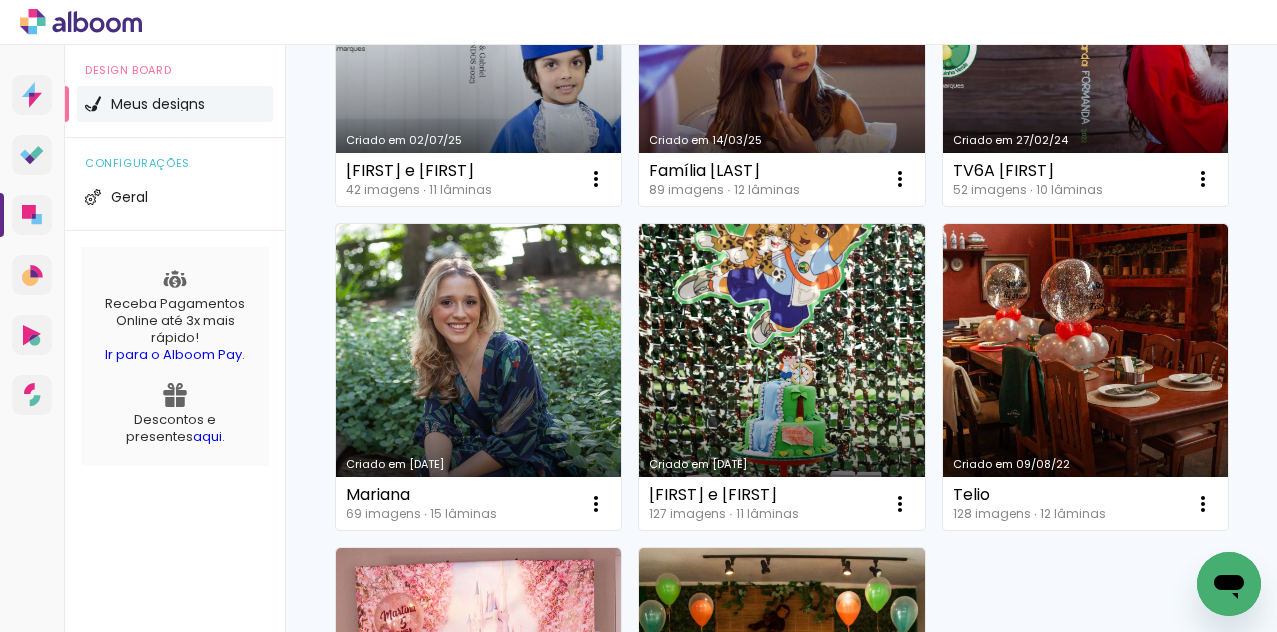 scroll, scrollTop: 800, scrollLeft: 0, axis: vertical 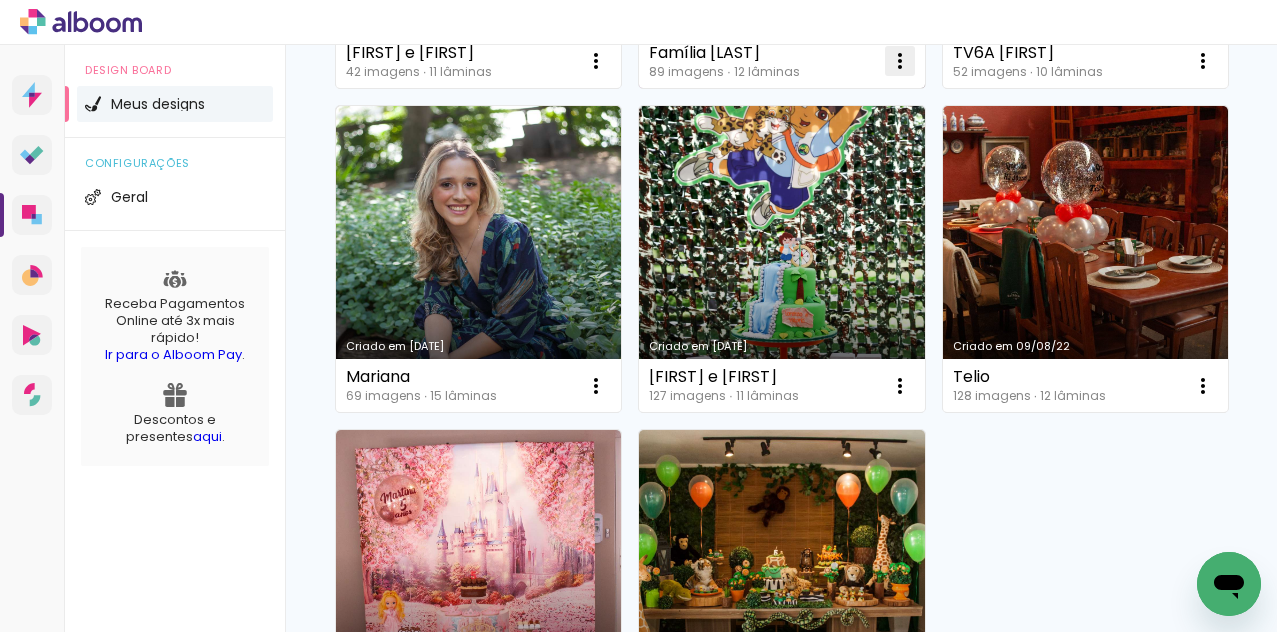 click at bounding box center [596, -264] 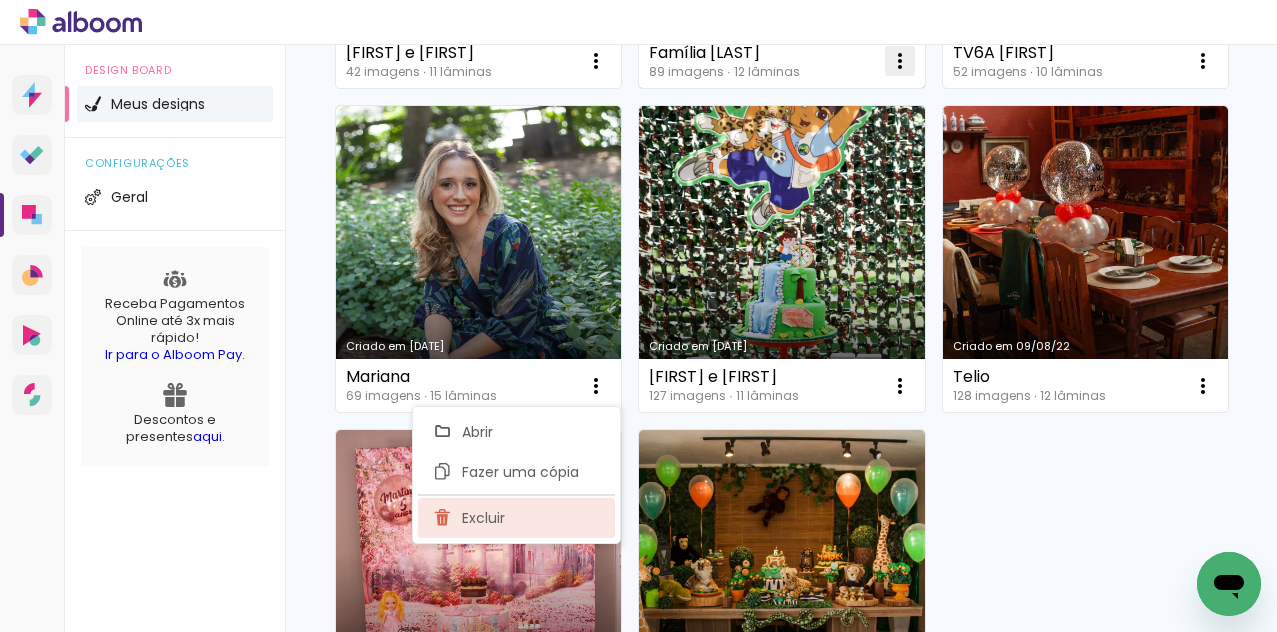 click on "Excluir" 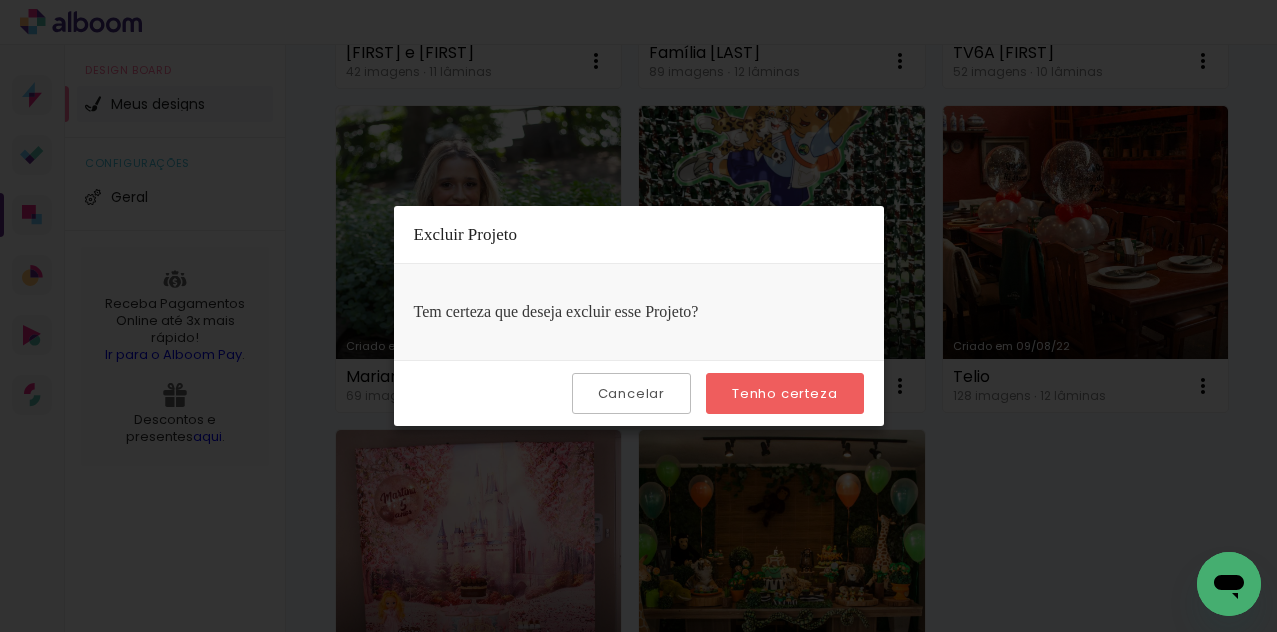 click on "Tenho certeza" at bounding box center [0, 0] 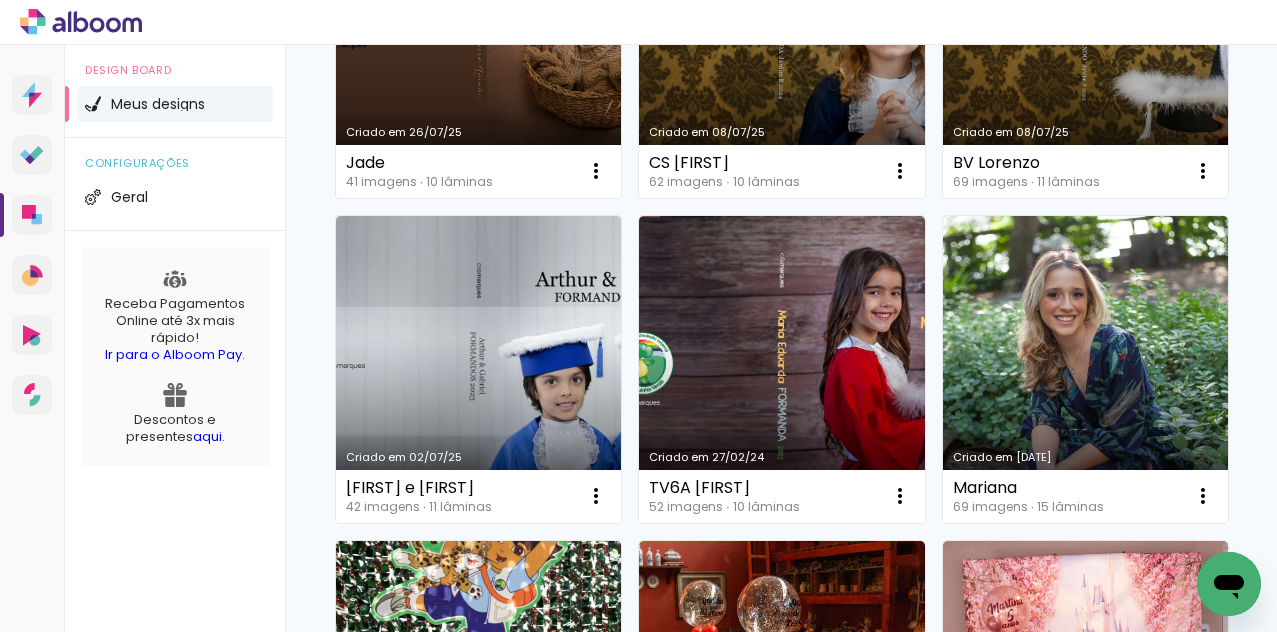 scroll, scrollTop: 400, scrollLeft: 0, axis: vertical 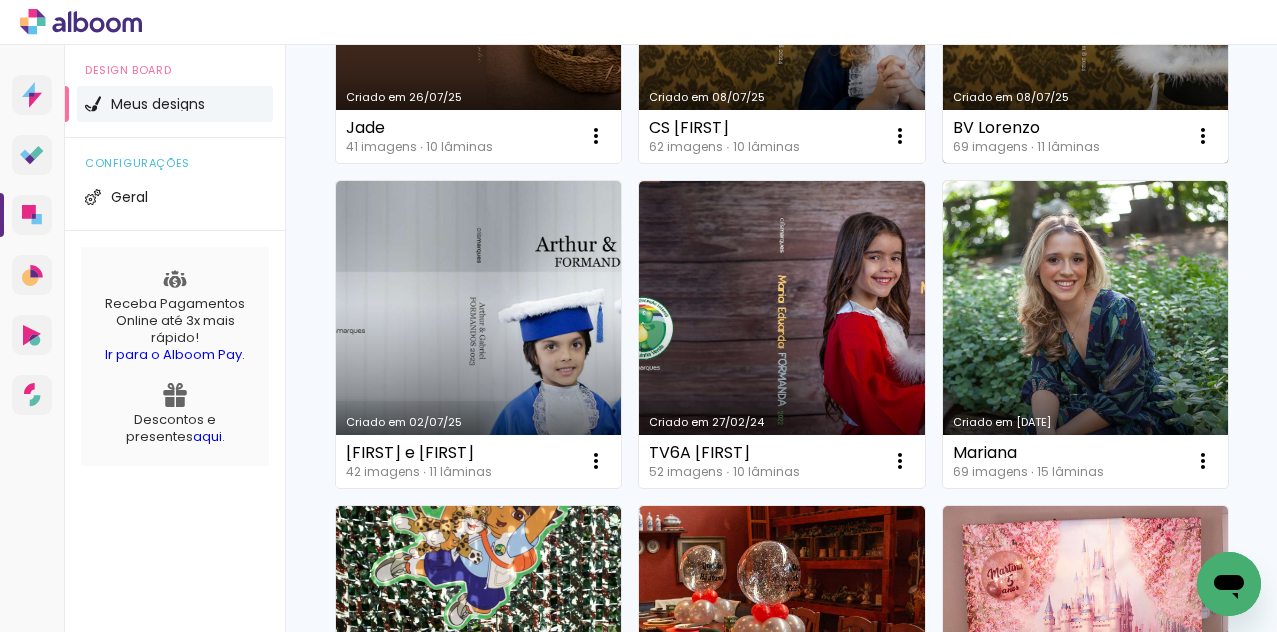 click on "Criado em 08/07/25" at bounding box center [1085, 9] 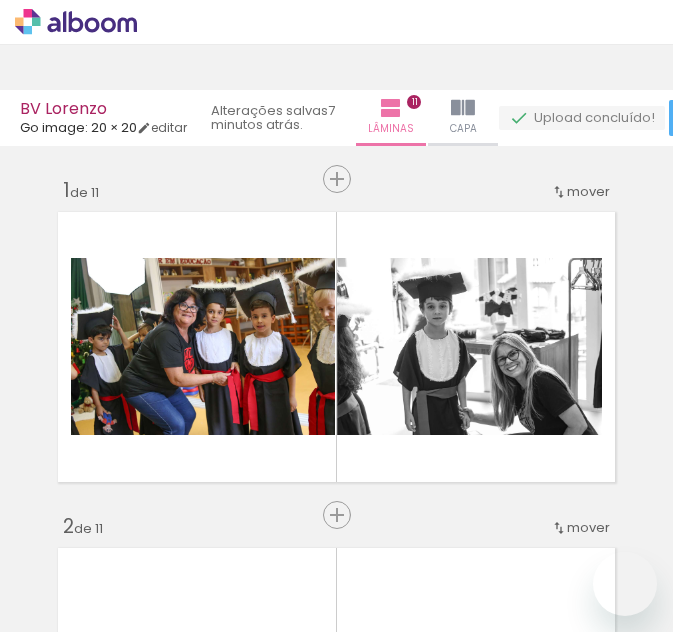 scroll, scrollTop: 0, scrollLeft: 0, axis: both 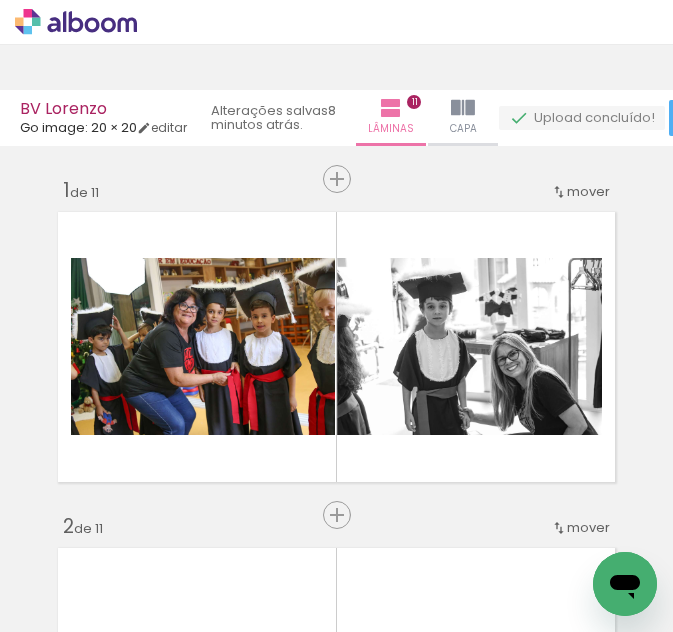 drag, startPoint x: 567, startPoint y: 28, endPoint x: 529, endPoint y: 0, distance: 47.201694 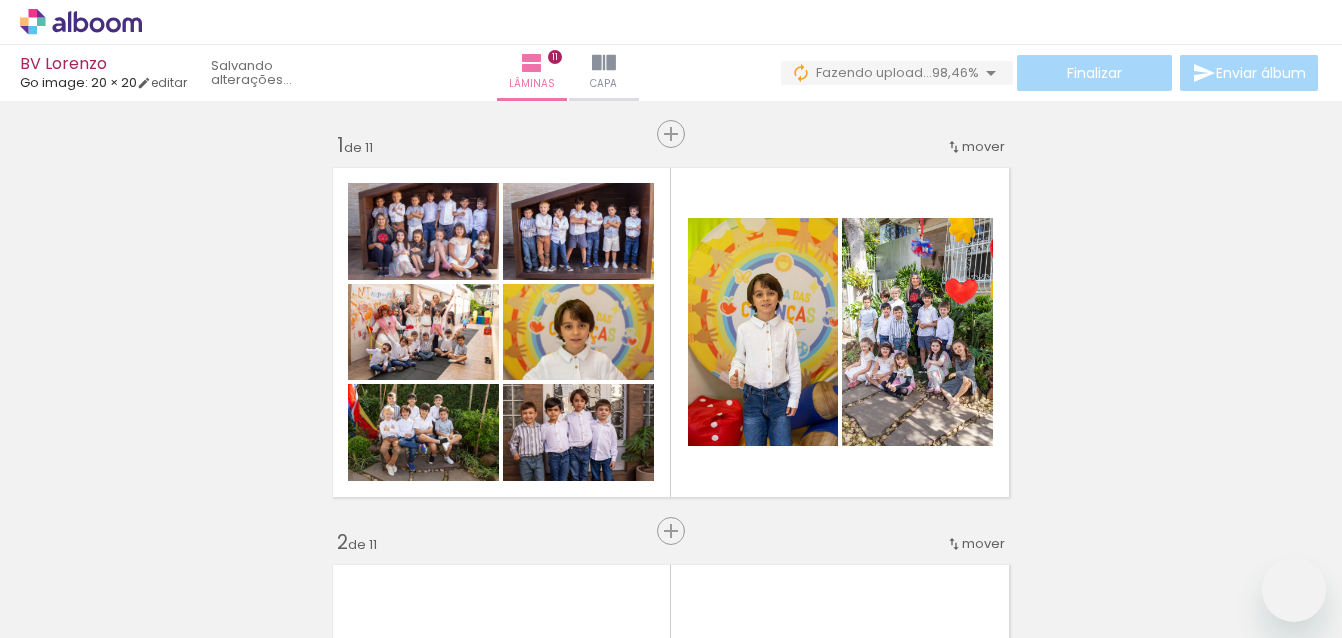 scroll, scrollTop: 0, scrollLeft: 0, axis: both 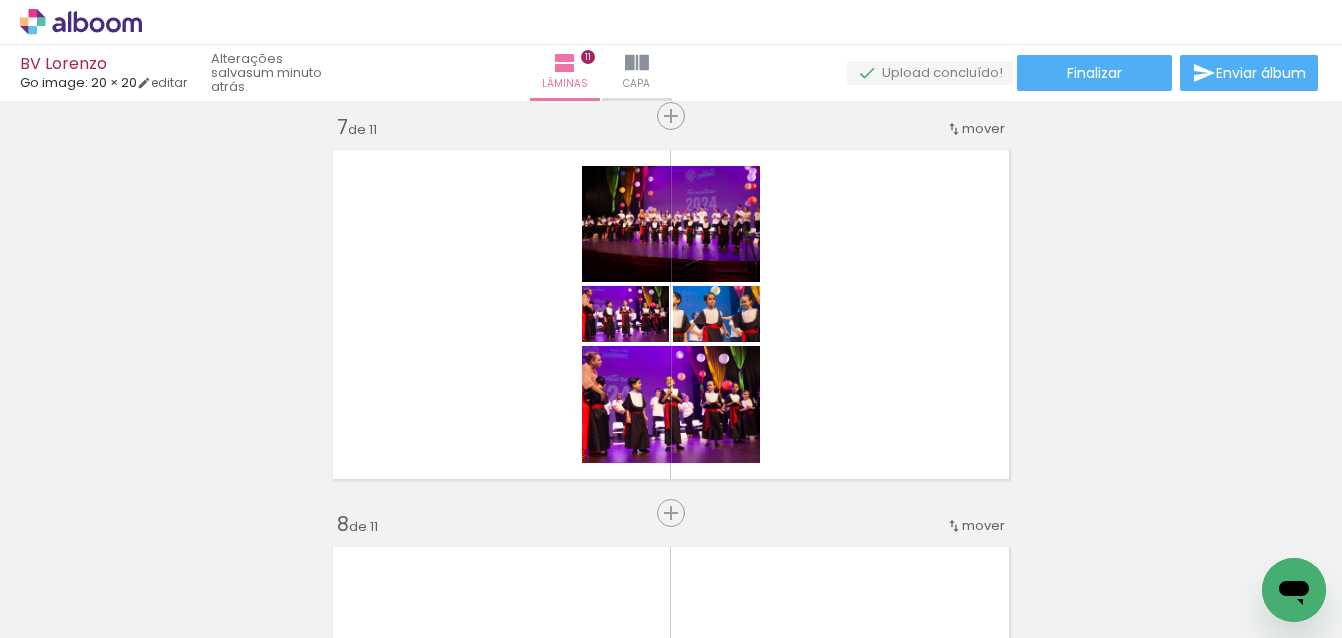 click on "Inserir lâmina 1  de 11  Inserir lâmina 2  de 11  Inserir lâmina 3  de 11  Inserir lâmina 4  de 11  Inserir lâmina 5  de 11  Inserir lâmina 6  de 11  Inserir lâmina 7  de 11  Inserir lâmina 8  de 11  Inserir lâmina 9  de 11  Inserir lâmina 10  de 11  Inserir lâmina 11  de 11" at bounding box center (671, 90) 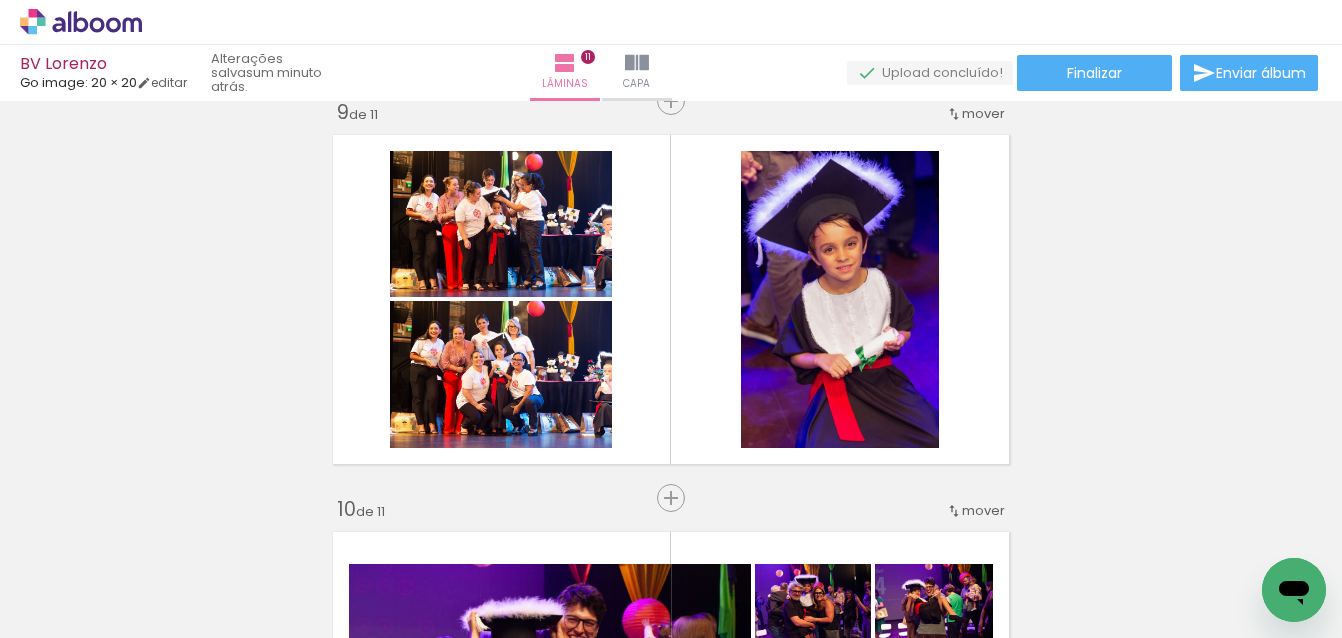 scroll, scrollTop: 3200, scrollLeft: 0, axis: vertical 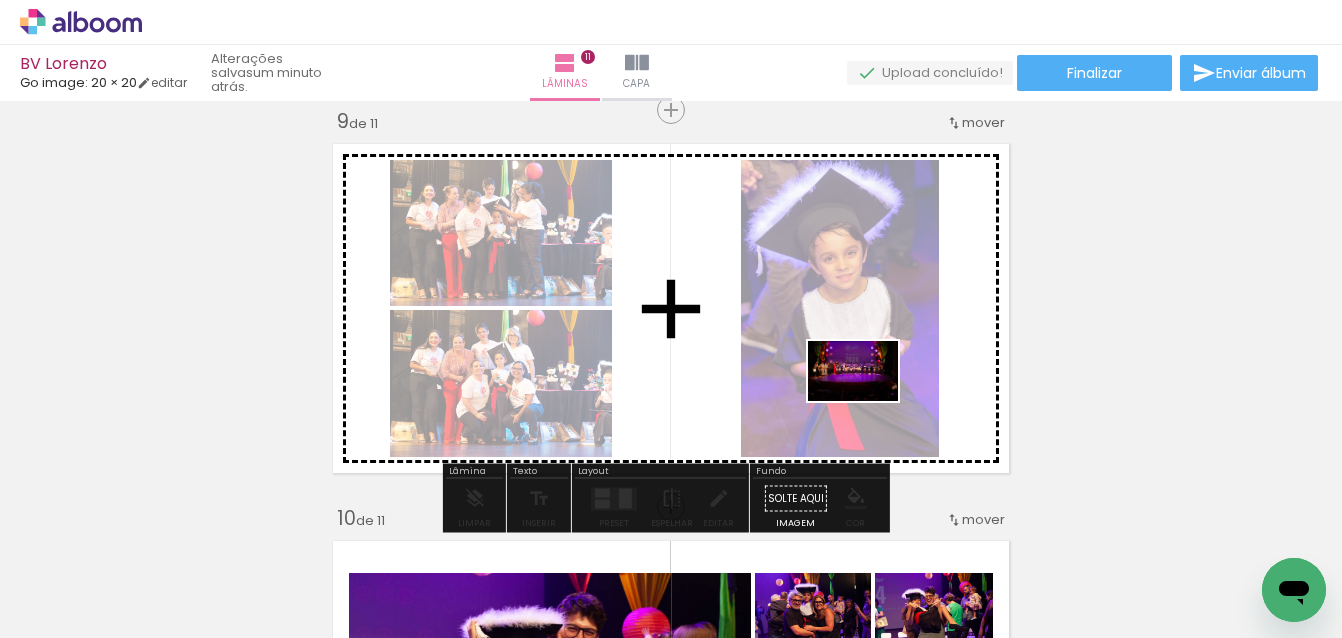 drag, startPoint x: 795, startPoint y: 568, endPoint x: 868, endPoint y: 401, distance: 182.25806 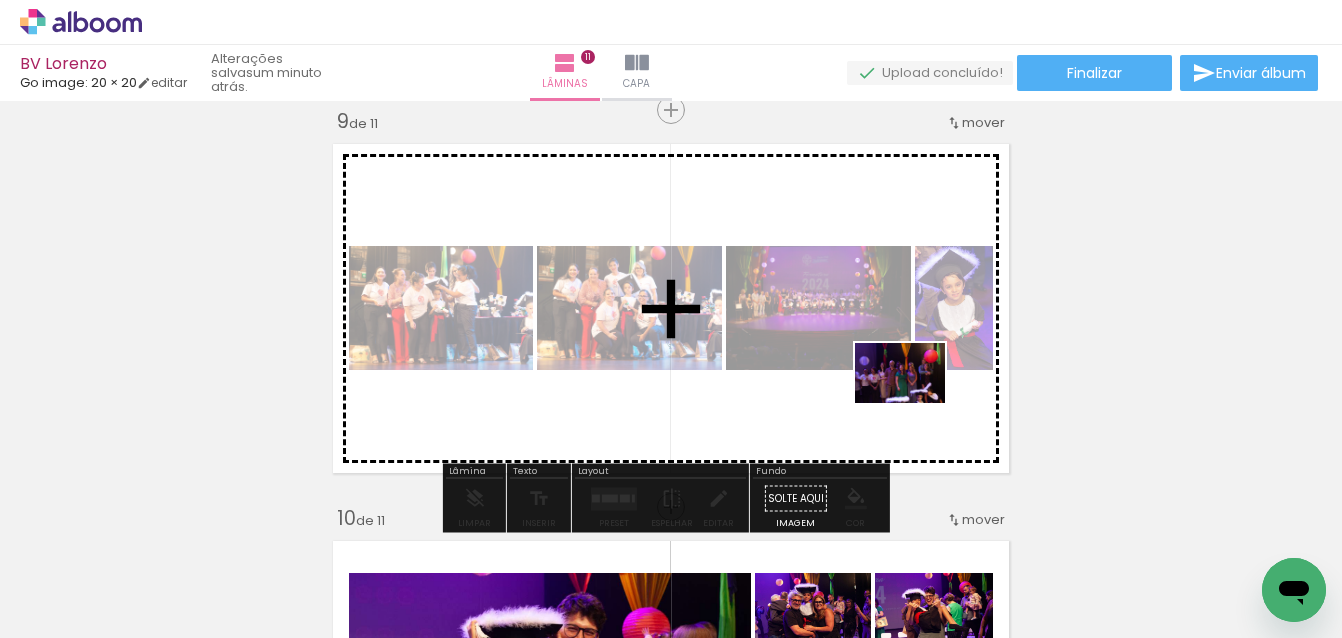 drag, startPoint x: 892, startPoint y: 583, endPoint x: 915, endPoint y: 403, distance: 181.4635 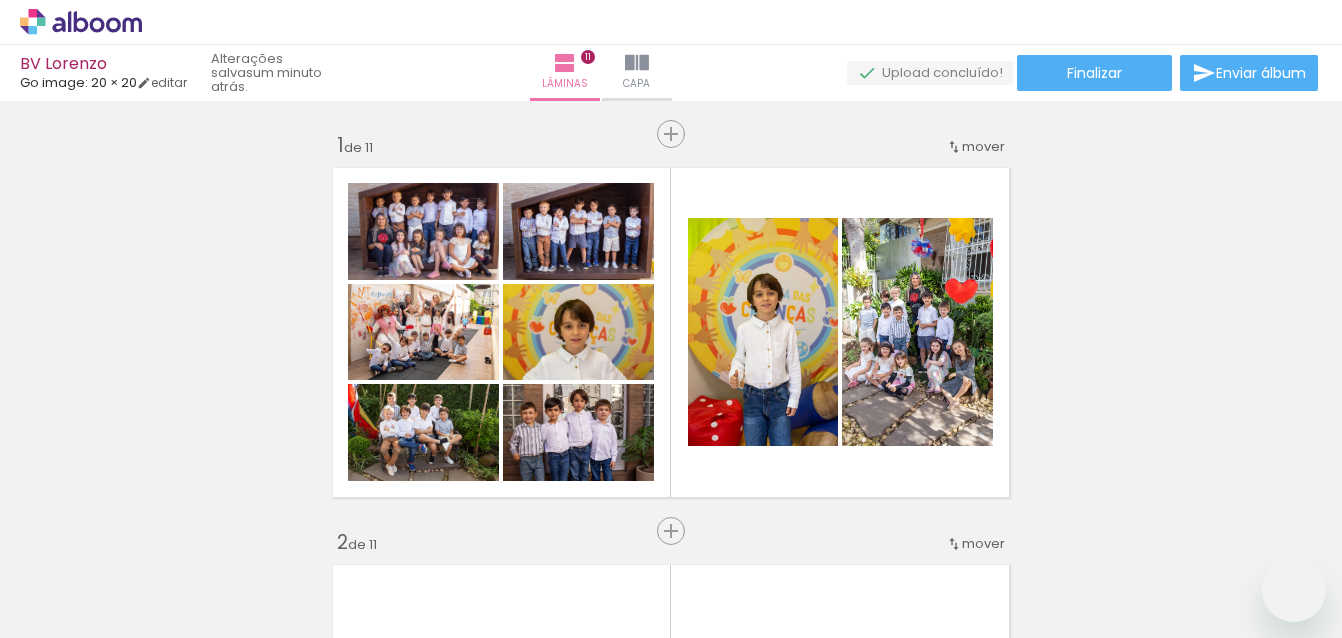 scroll, scrollTop: 0, scrollLeft: 0, axis: both 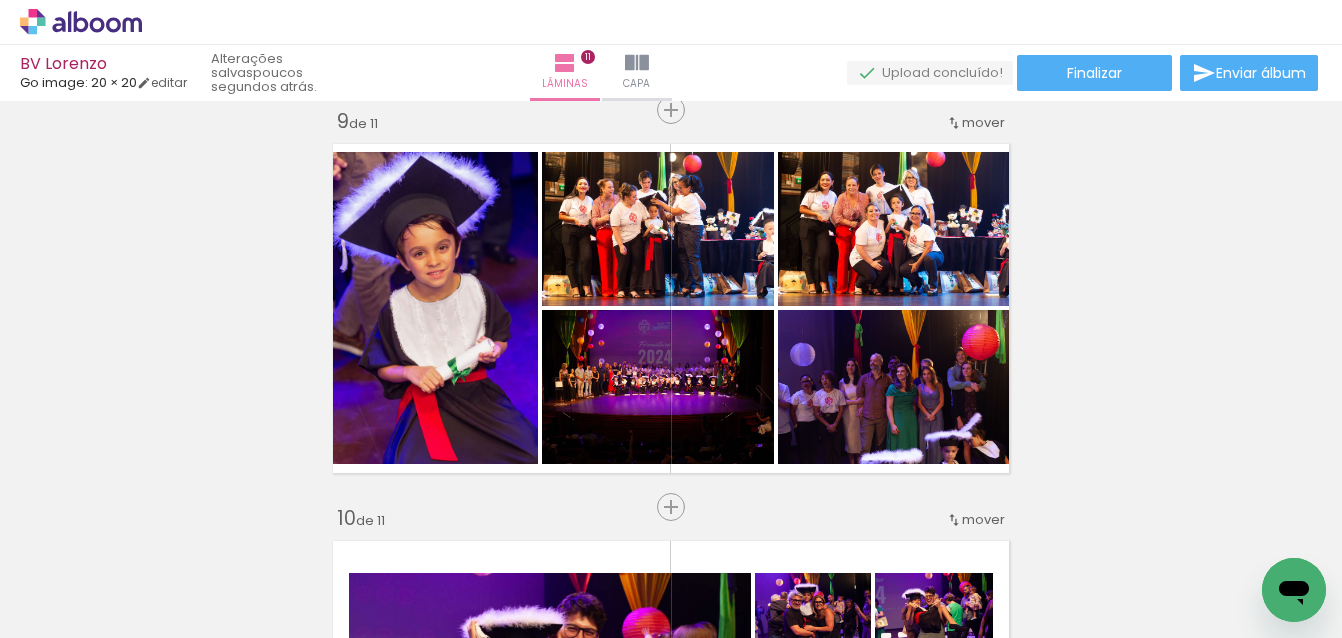 click on "Inserir lâmina 1  de 11  Inserir lâmina 2  de 11  Inserir lâmina 3  de 11  Inserir lâmina 4  de 11  Inserir lâmina 5  de 11  Inserir lâmina 6  de 11  Inserir lâmina 7  de 11  Inserir lâmina 8  de 11  Inserir lâmina 9  de 11  Inserir lâmina 10  de 11  Inserir lâmina 11  de 11" at bounding box center (671, -710) 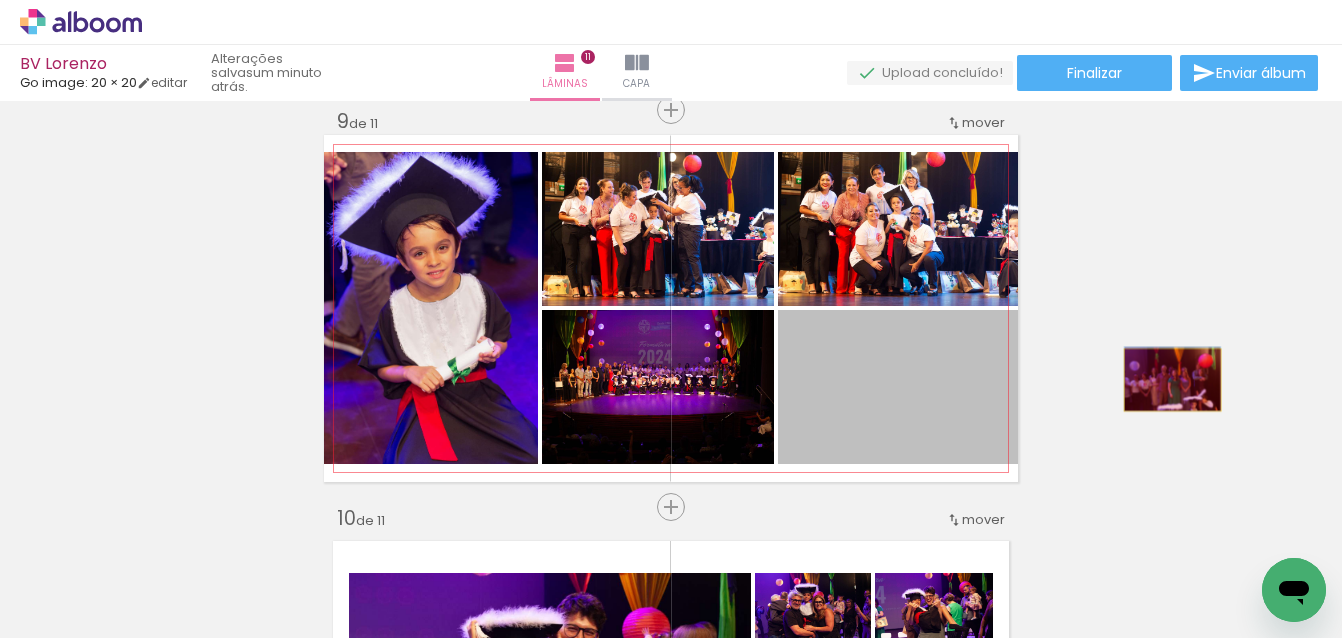 drag, startPoint x: 932, startPoint y: 413, endPoint x: 1165, endPoint y: 380, distance: 235.3253 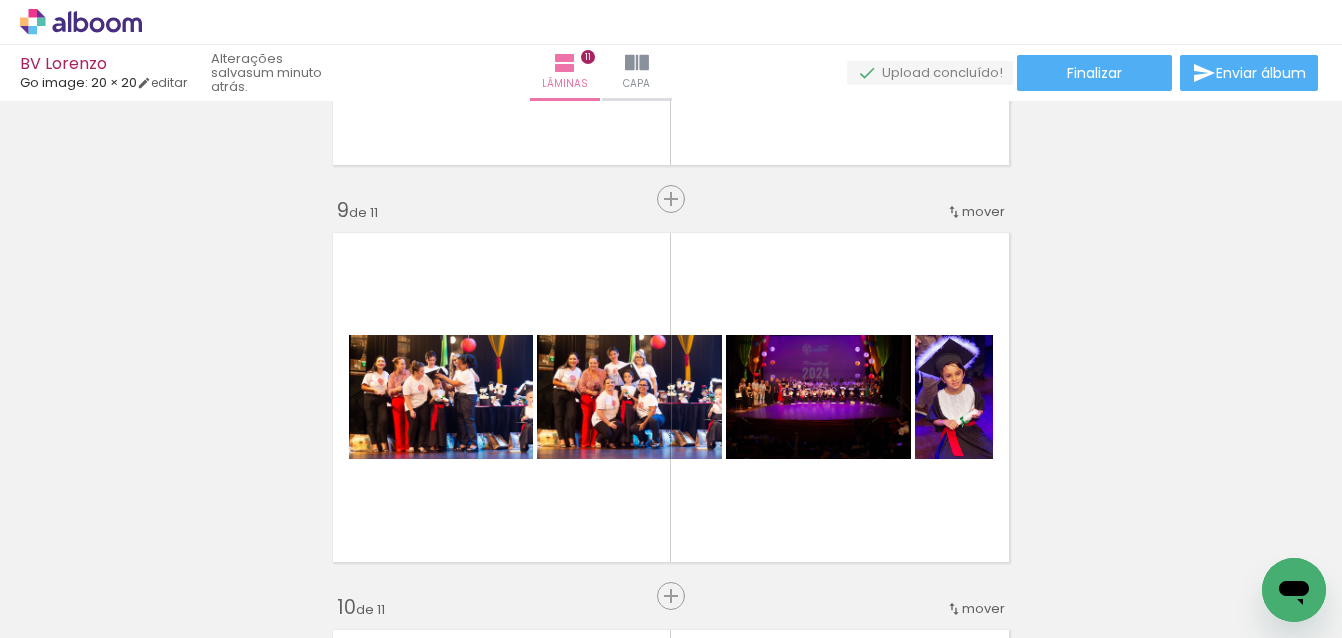 scroll, scrollTop: 3100, scrollLeft: 0, axis: vertical 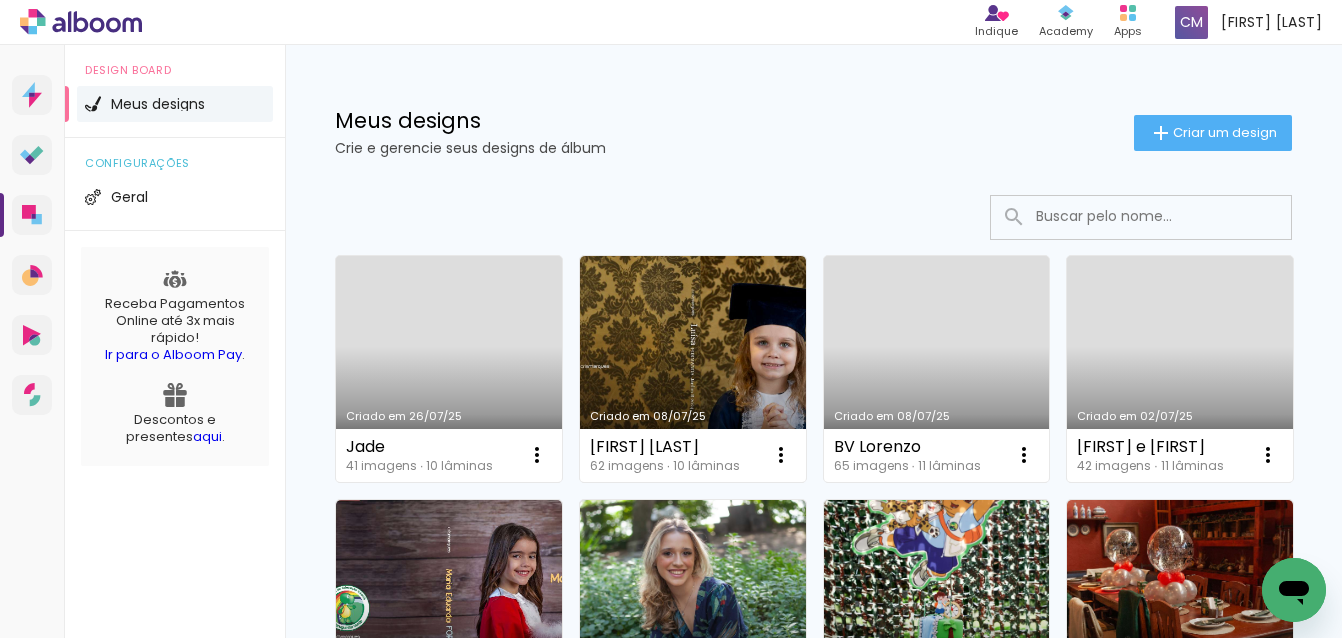 click on "Criado em 08/07/25" at bounding box center (937, 369) 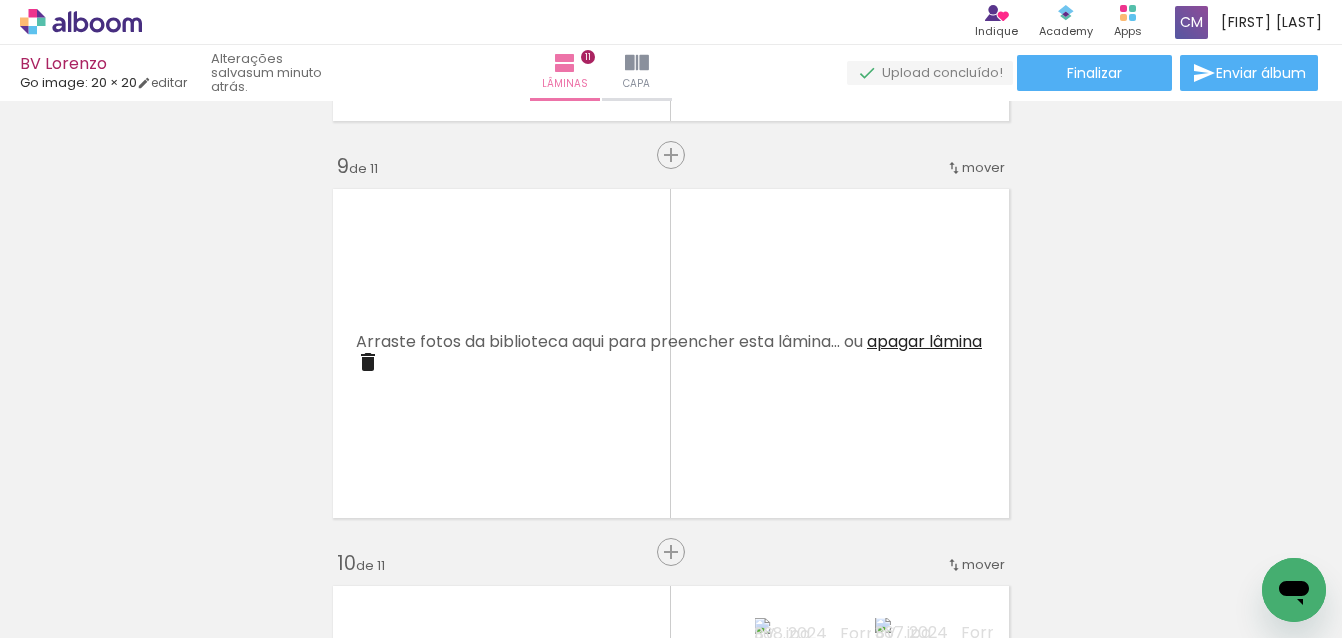 scroll, scrollTop: 3200, scrollLeft: 0, axis: vertical 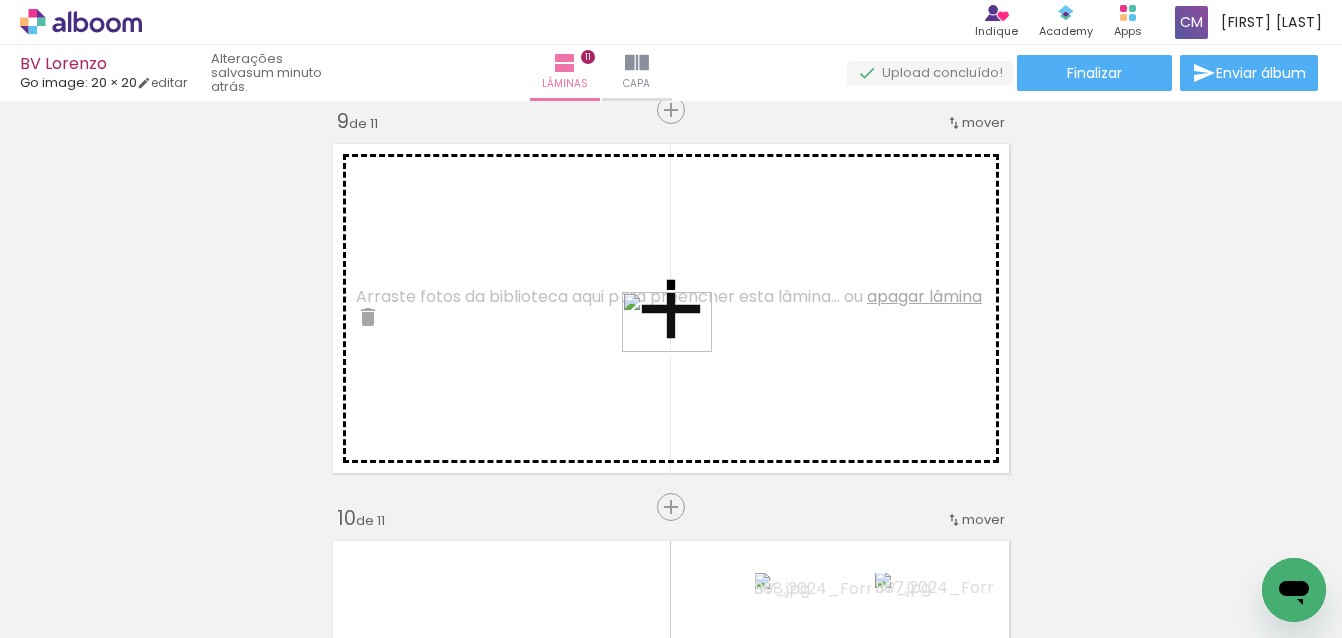 drag, startPoint x: 684, startPoint y: 587, endPoint x: 682, endPoint y: 352, distance: 235.00851 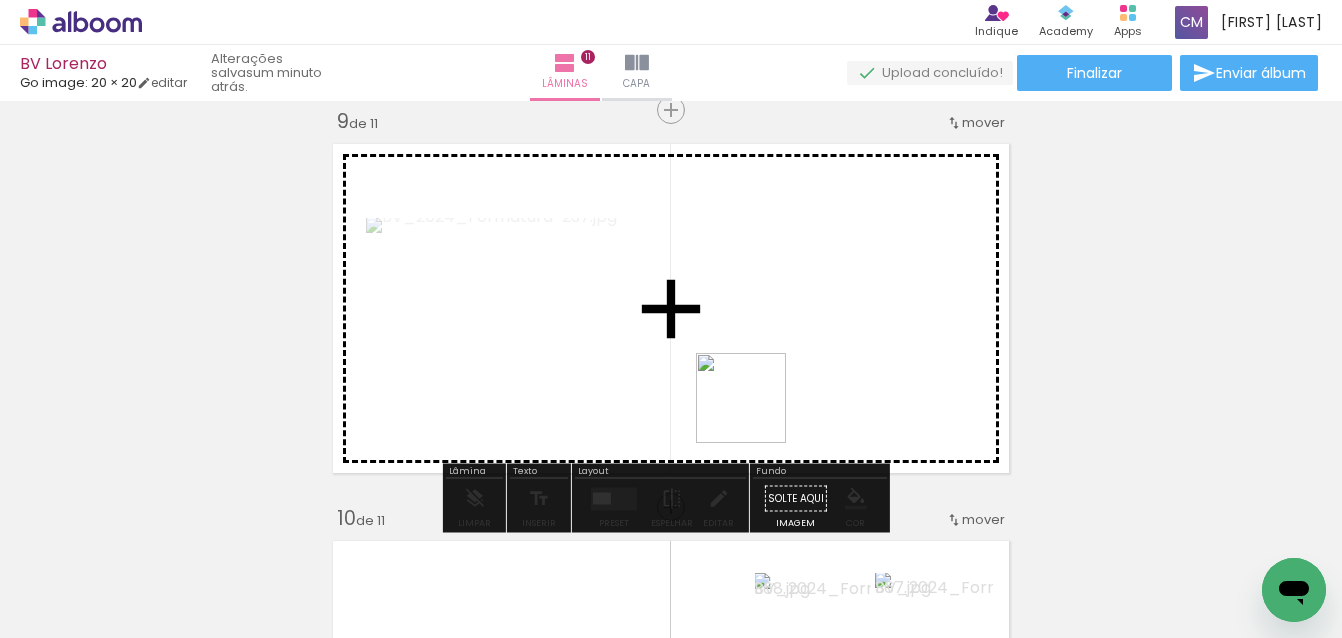 drag, startPoint x: 762, startPoint y: 574, endPoint x: 879, endPoint y: 533, distance: 123.97581 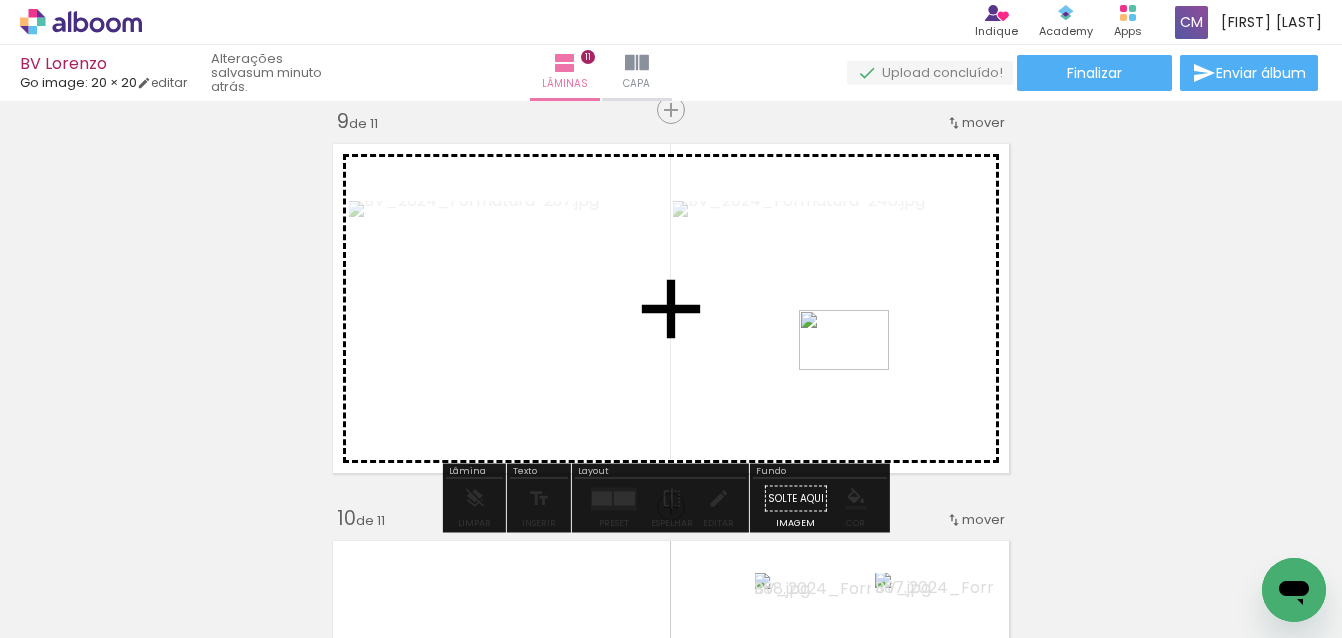 drag, startPoint x: 881, startPoint y: 574, endPoint x: 859, endPoint y: 357, distance: 218.11235 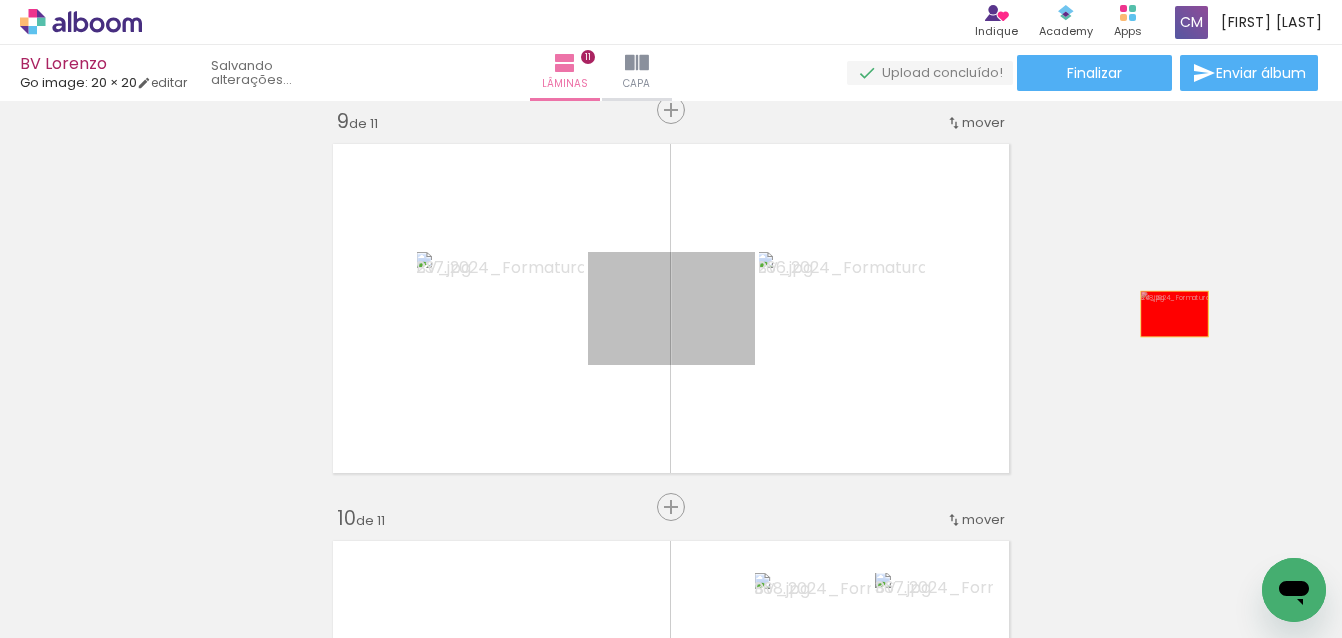 drag, startPoint x: 699, startPoint y: 349, endPoint x: 1167, endPoint y: 314, distance: 469.30695 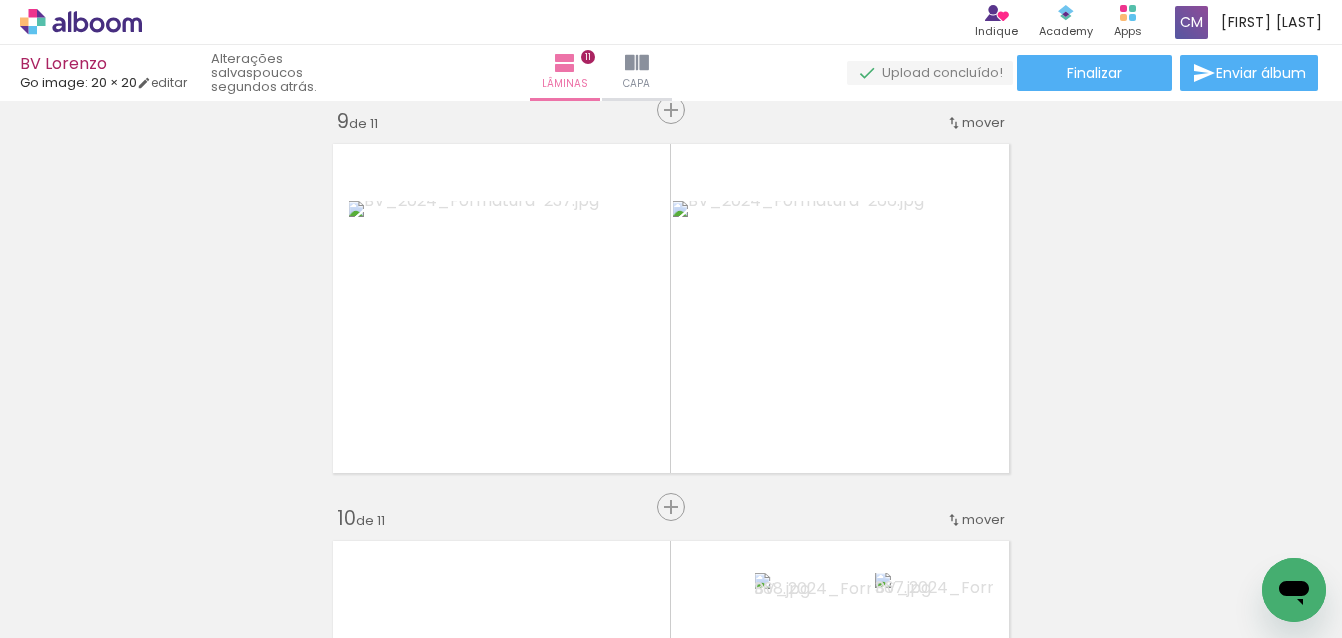 click on "Inserir lâmina 1  de 11  Inserir lâmina 2  de 11  Inserir lâmina 3  de 11  Inserir lâmina 4  de 11  Inserir lâmina 5  de 11  Inserir lâmina 6  de 11  Inserir lâmina 7  de 11  Inserir lâmina 8  de 11  Inserir lâmina 9  de 11  Inserir lâmina 10  de 11  Inserir lâmina 11  de 11" at bounding box center (671, -710) 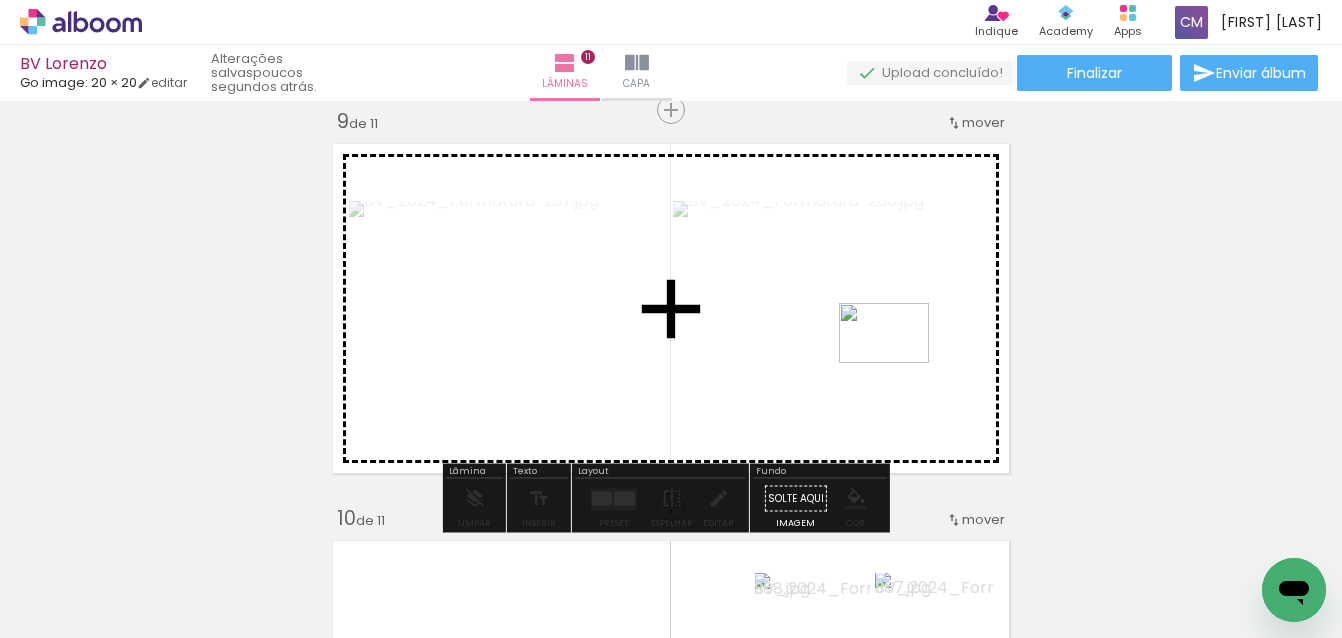 drag, startPoint x: 1009, startPoint y: 587, endPoint x: 898, endPoint y: 360, distance: 252.68558 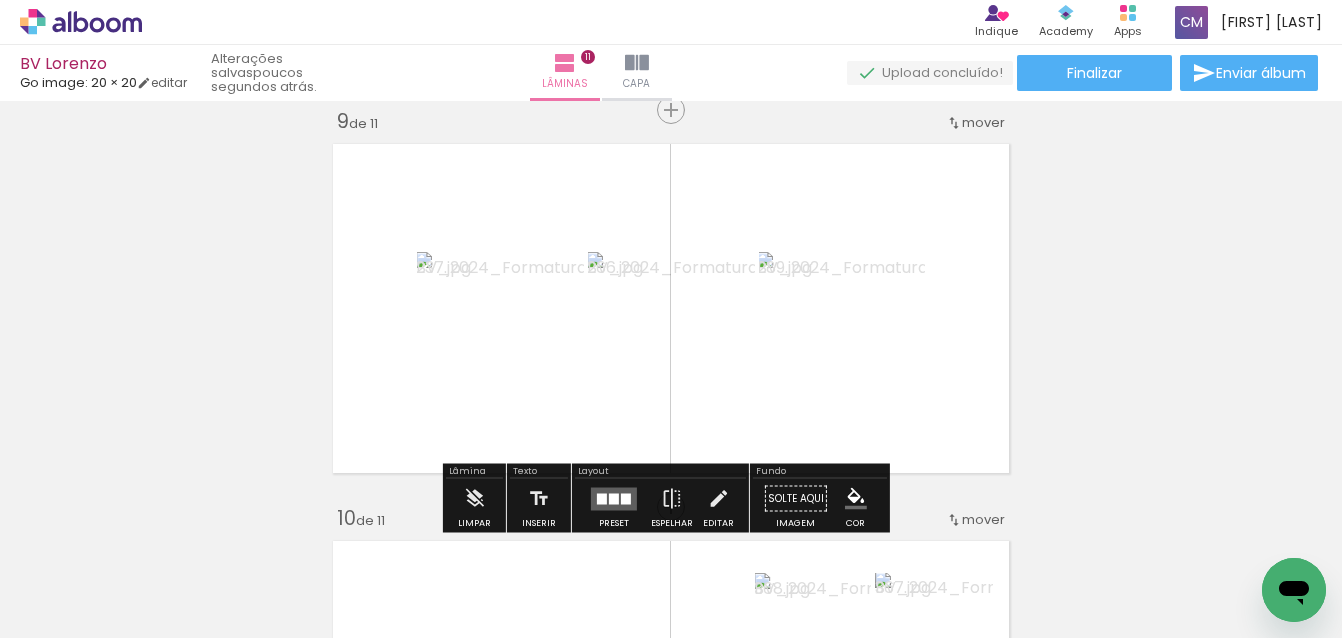 scroll, scrollTop: 0, scrollLeft: 6108, axis: horizontal 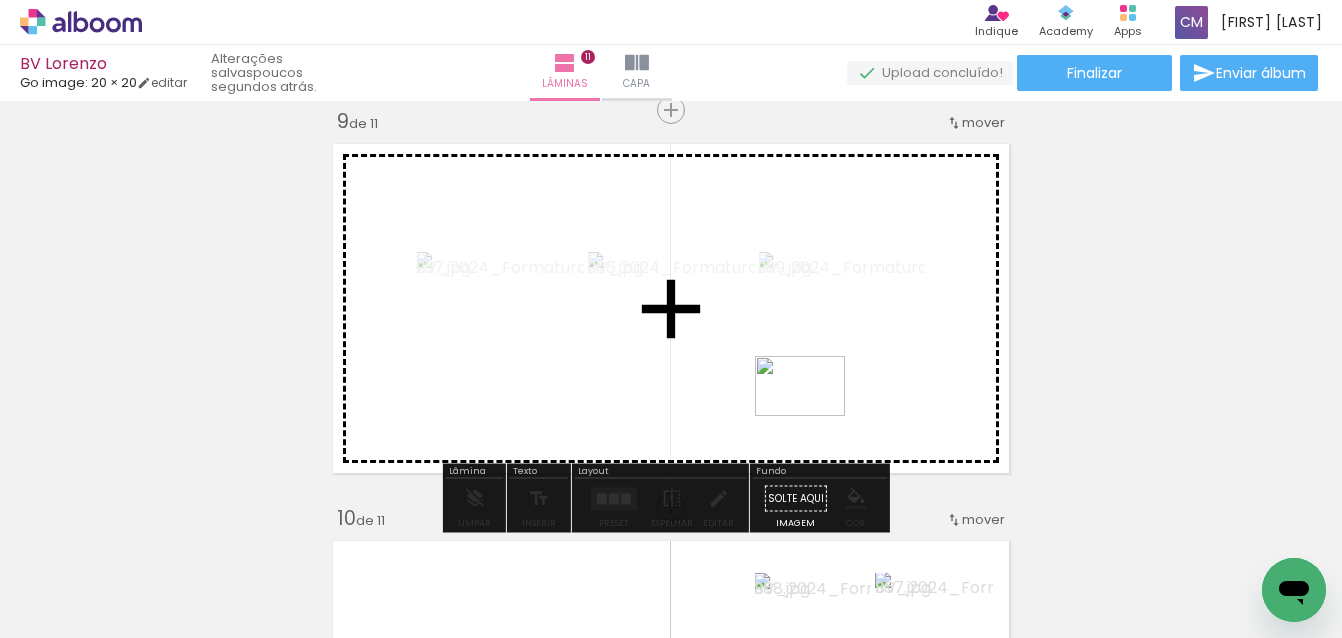 drag, startPoint x: 813, startPoint y: 585, endPoint x: 816, endPoint y: 411, distance: 174.02586 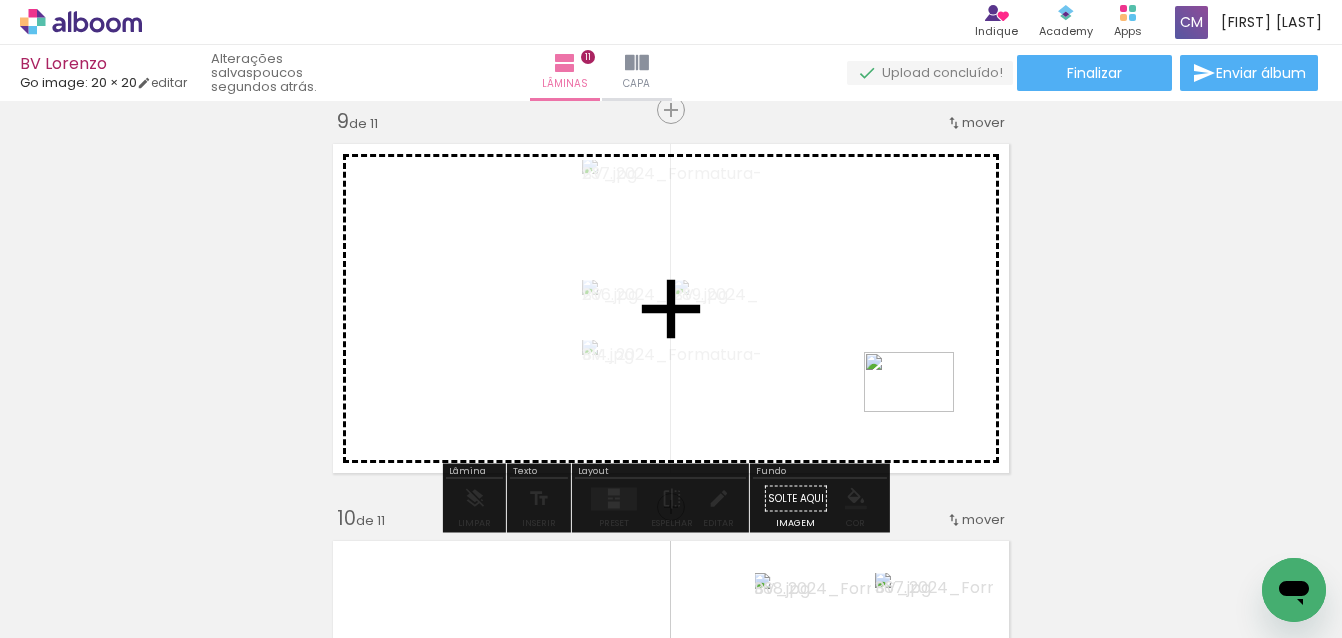 drag, startPoint x: 946, startPoint y: 536, endPoint x: 923, endPoint y: 410, distance: 128.082 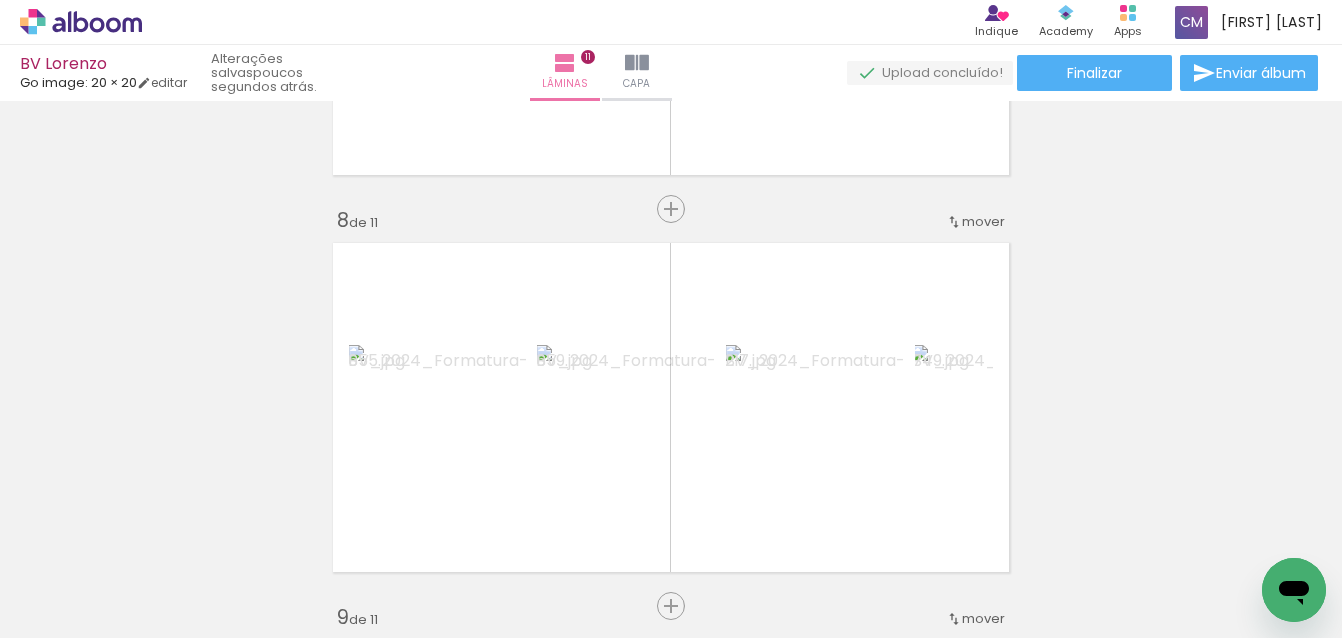 scroll, scrollTop: 2700, scrollLeft: 0, axis: vertical 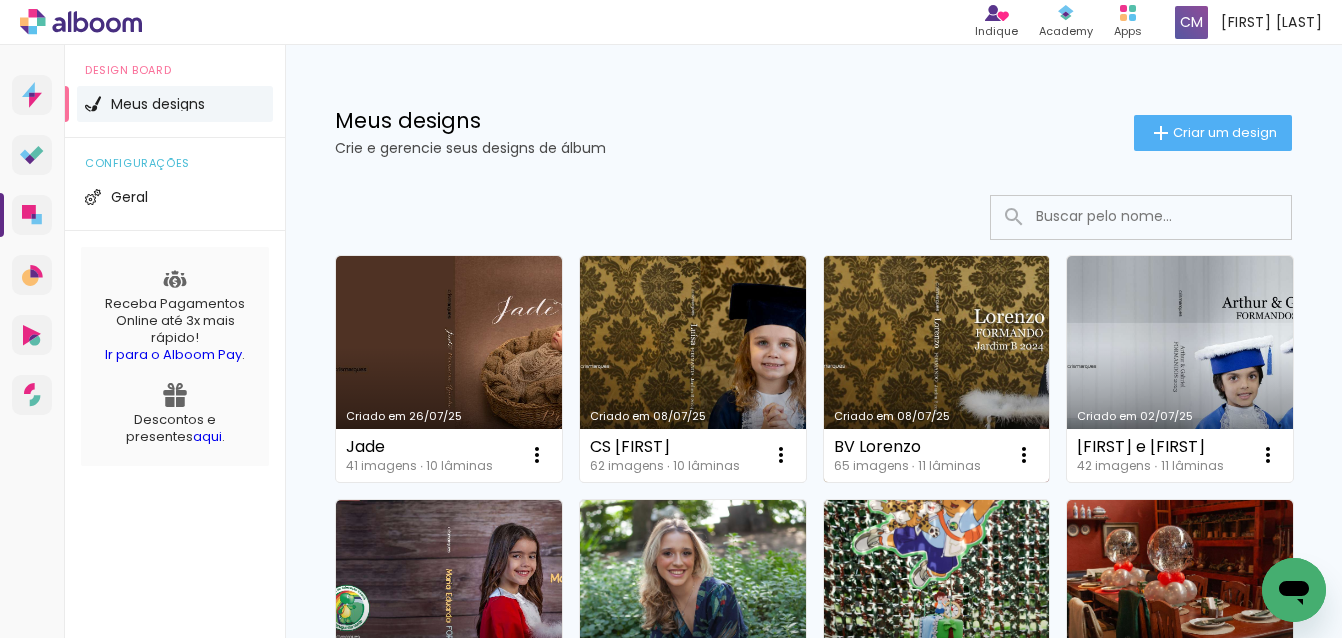 click on "Criado em 08/07/25" at bounding box center (937, 369) 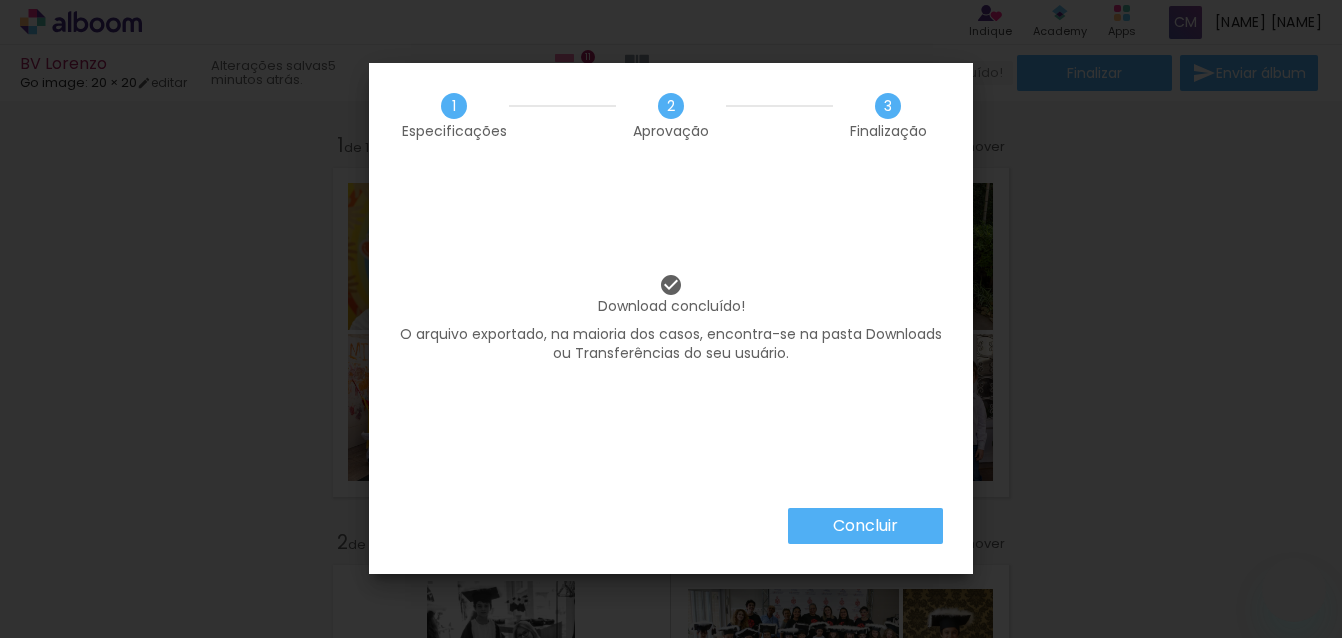 scroll, scrollTop: 0, scrollLeft: 0, axis: both 